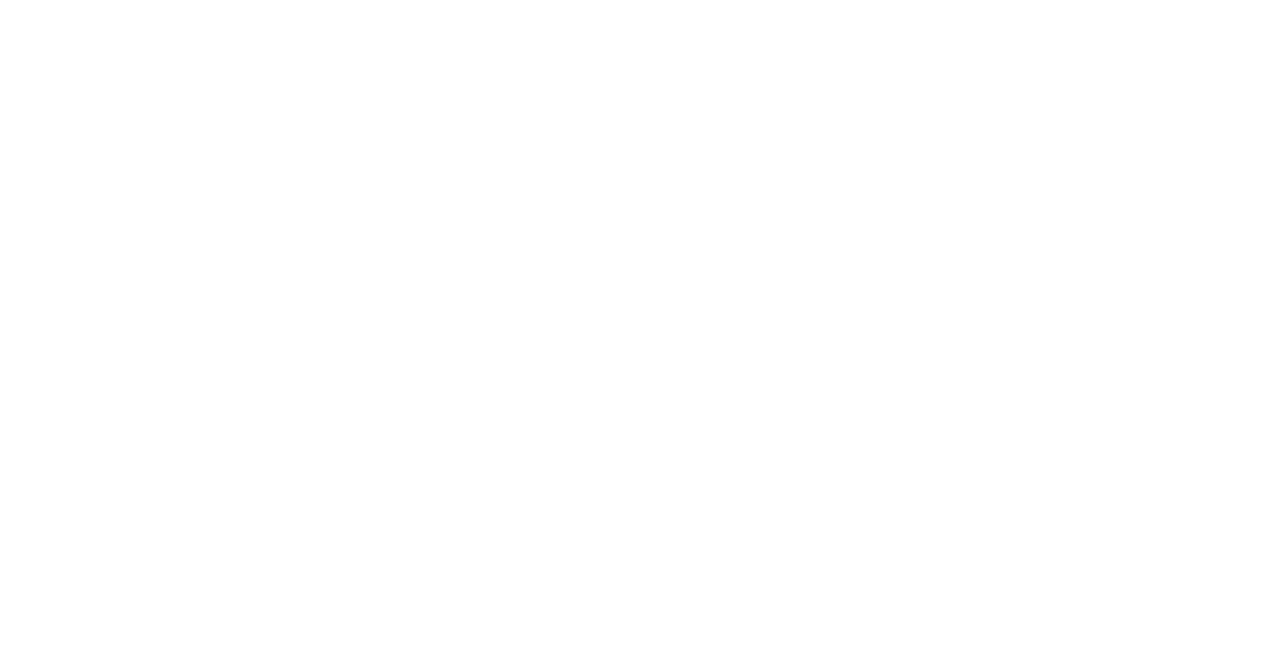 scroll, scrollTop: 0, scrollLeft: 0, axis: both 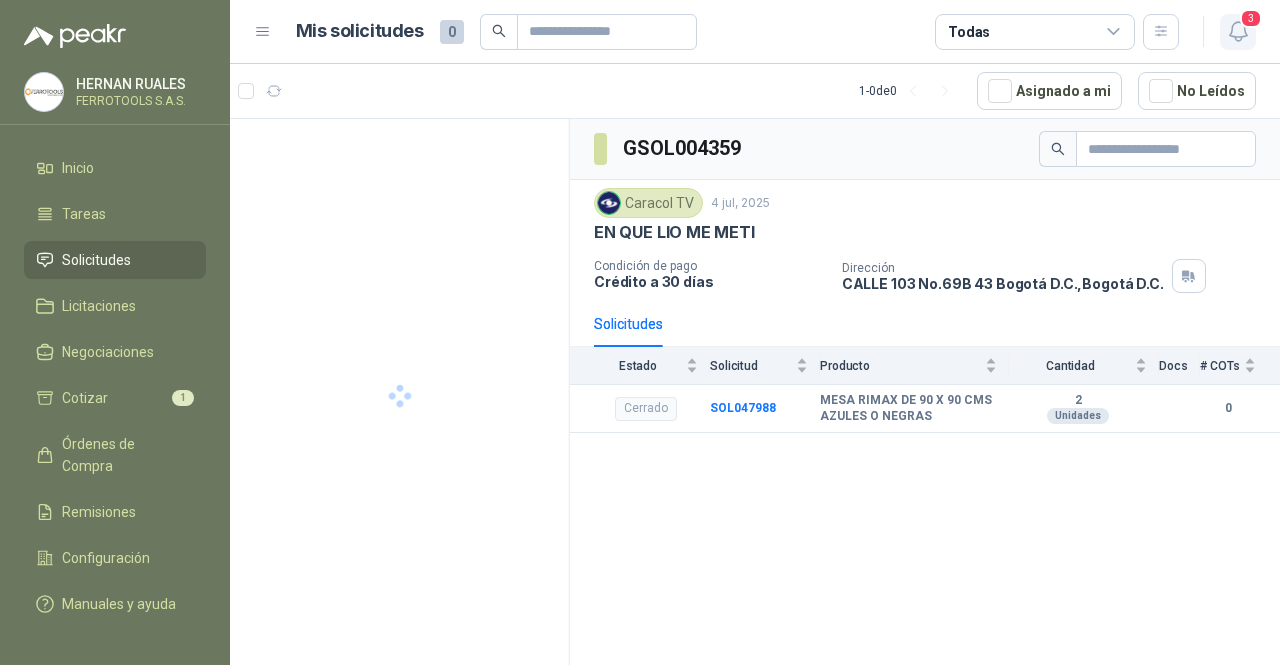 click at bounding box center (1237, 31) 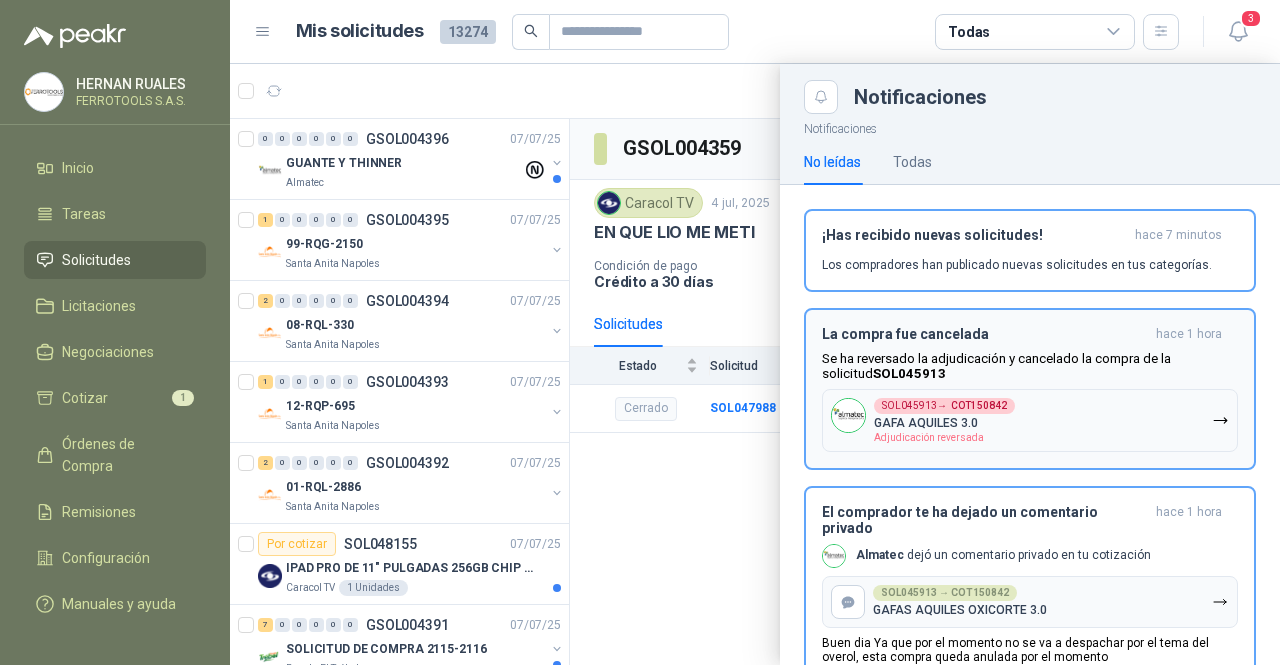 scroll, scrollTop: 46, scrollLeft: 0, axis: vertical 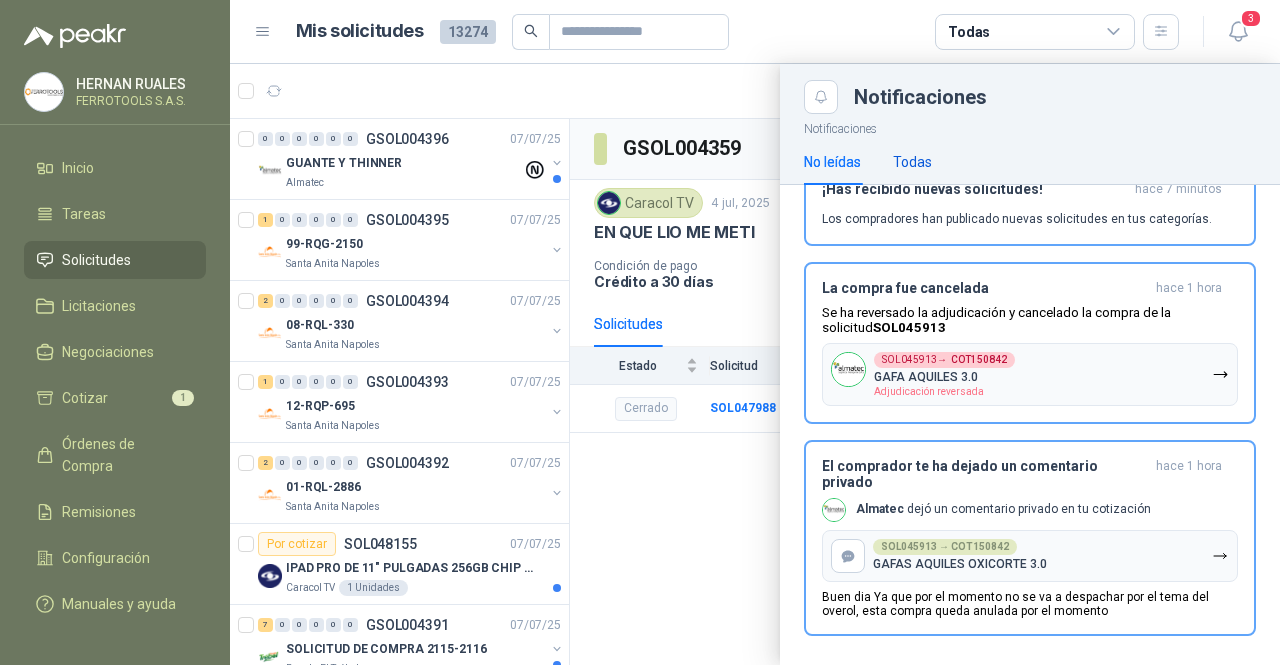 click on "Todas" at bounding box center (912, 162) 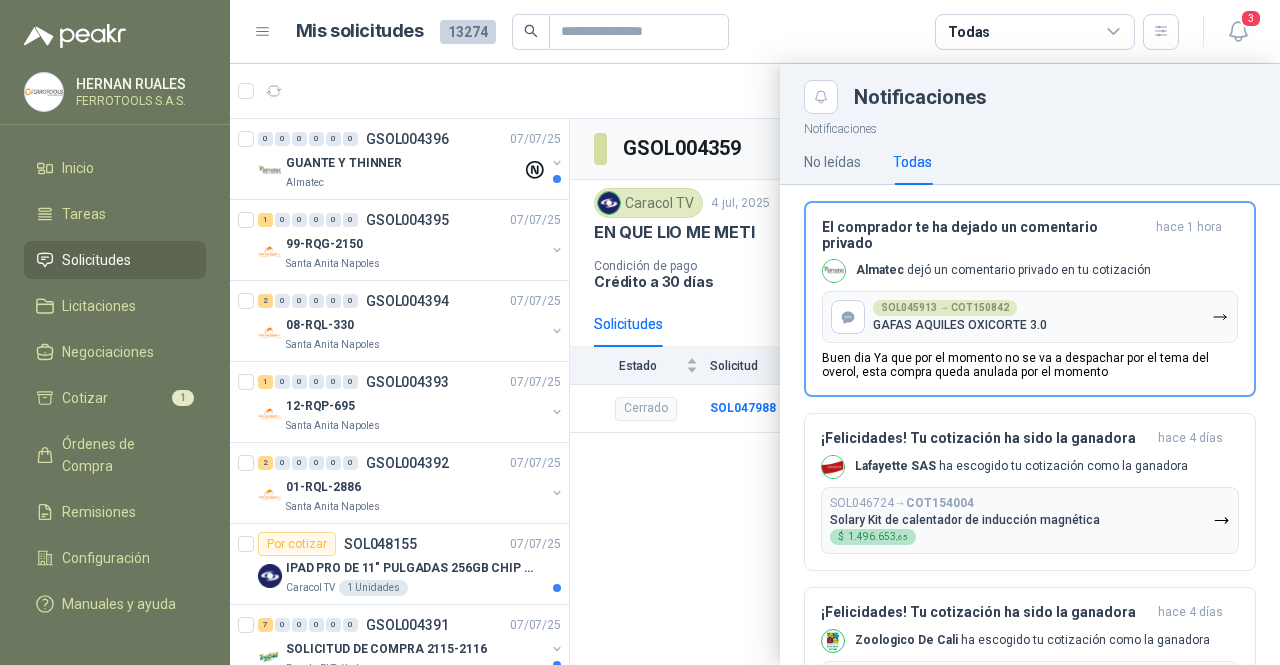 scroll, scrollTop: 200, scrollLeft: 0, axis: vertical 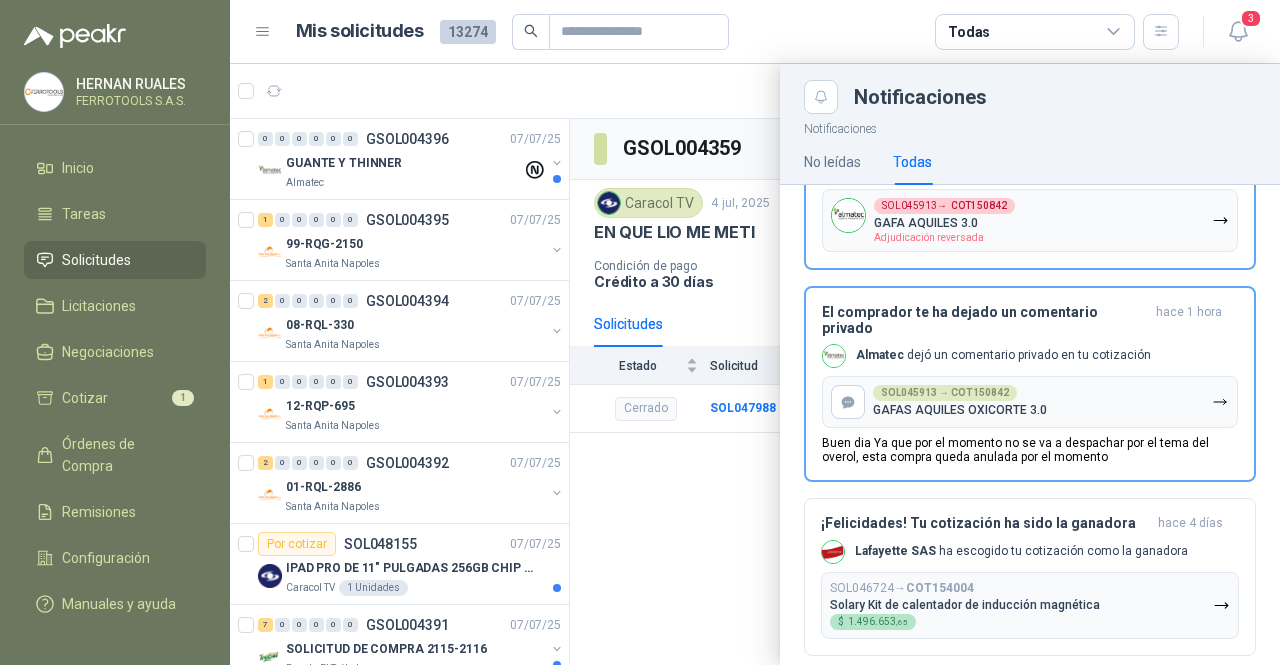 click at bounding box center (755, 364) 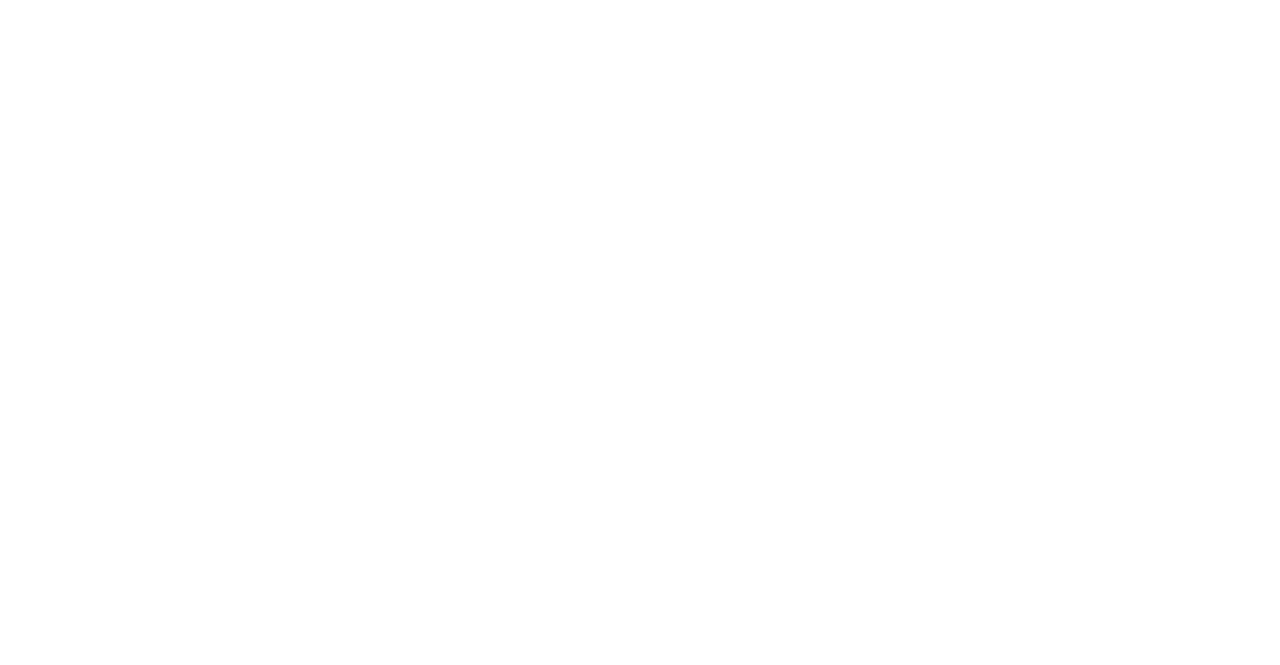 scroll, scrollTop: 0, scrollLeft: 0, axis: both 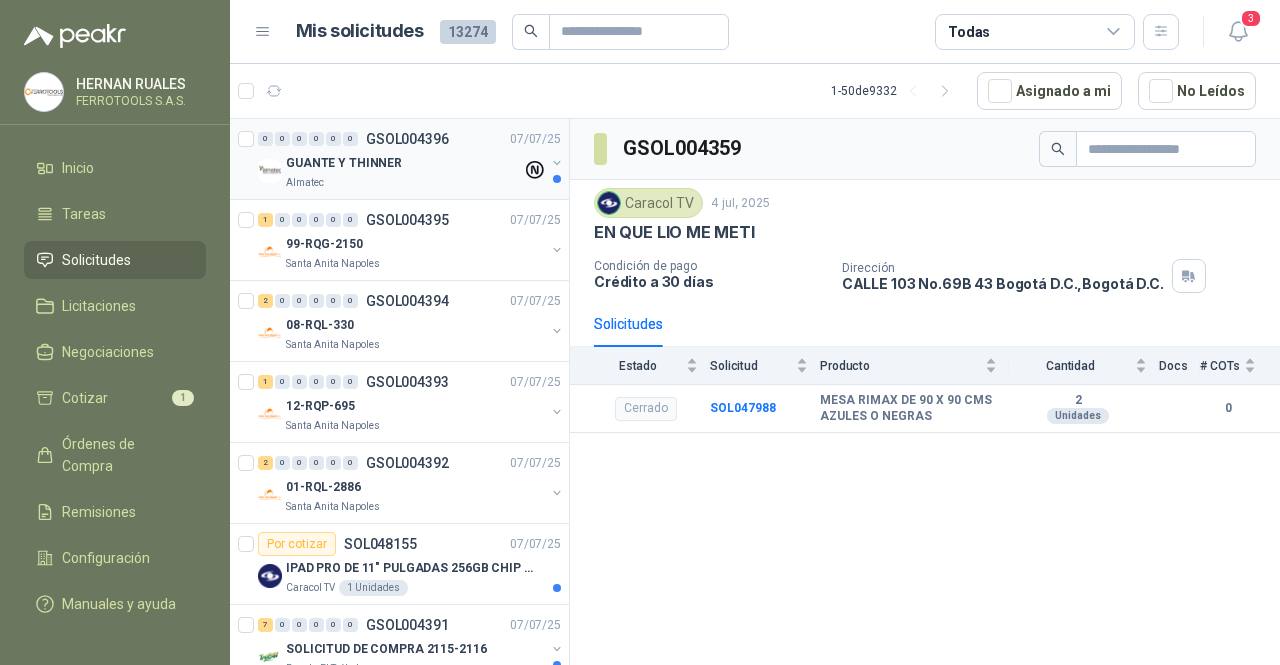 click on "GUANTE Y THINNER" at bounding box center [404, 163] 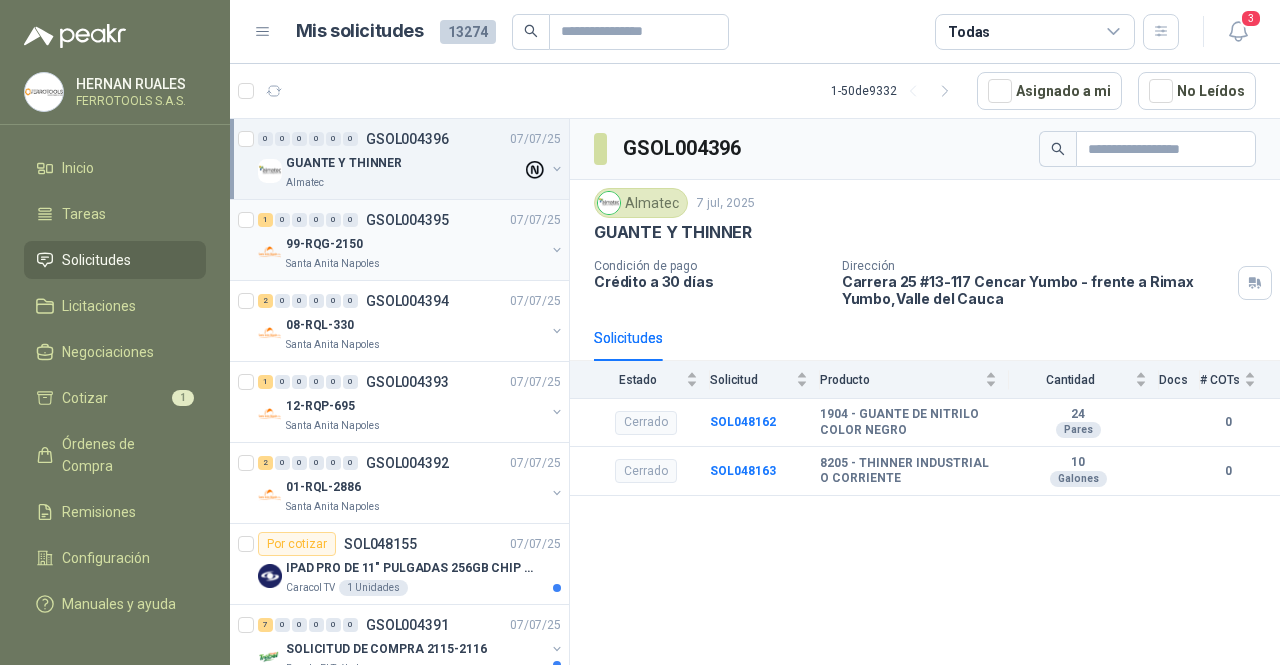 click on "1   0   0   0   0   0   GSOL004395 [DATE]   99-RQG-2150 Santa Anita Napoles" at bounding box center [399, 159] 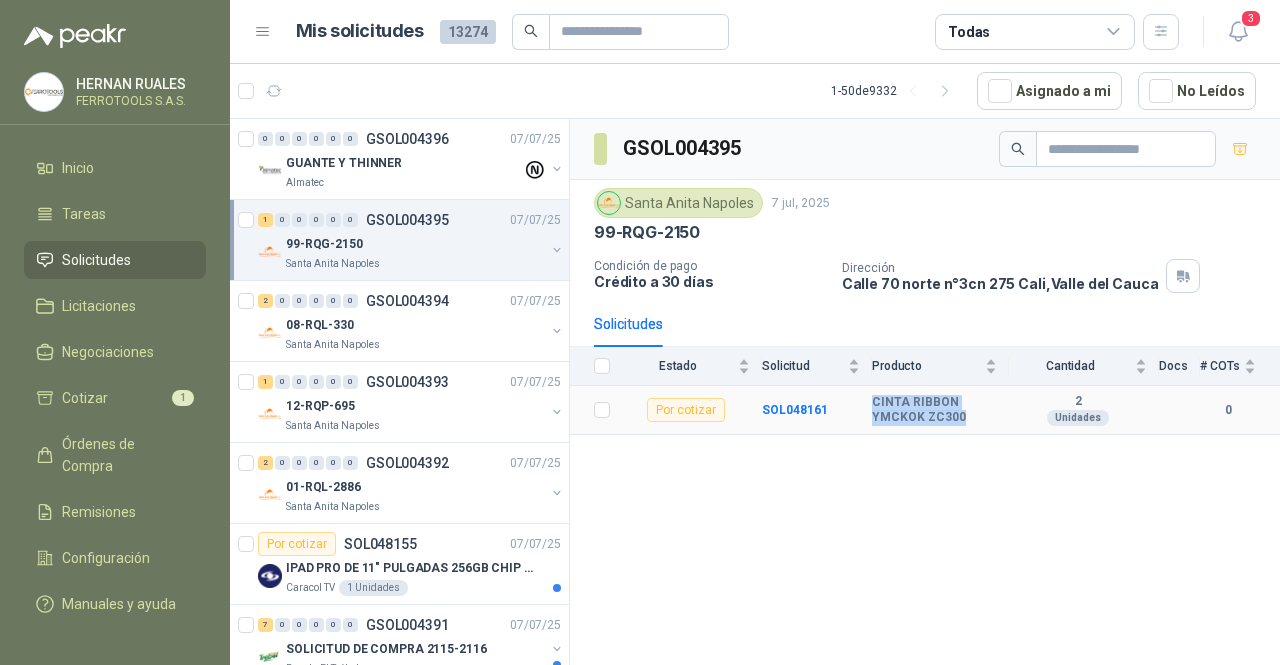 drag, startPoint x: 964, startPoint y: 418, endPoint x: 873, endPoint y: 395, distance: 93.8616 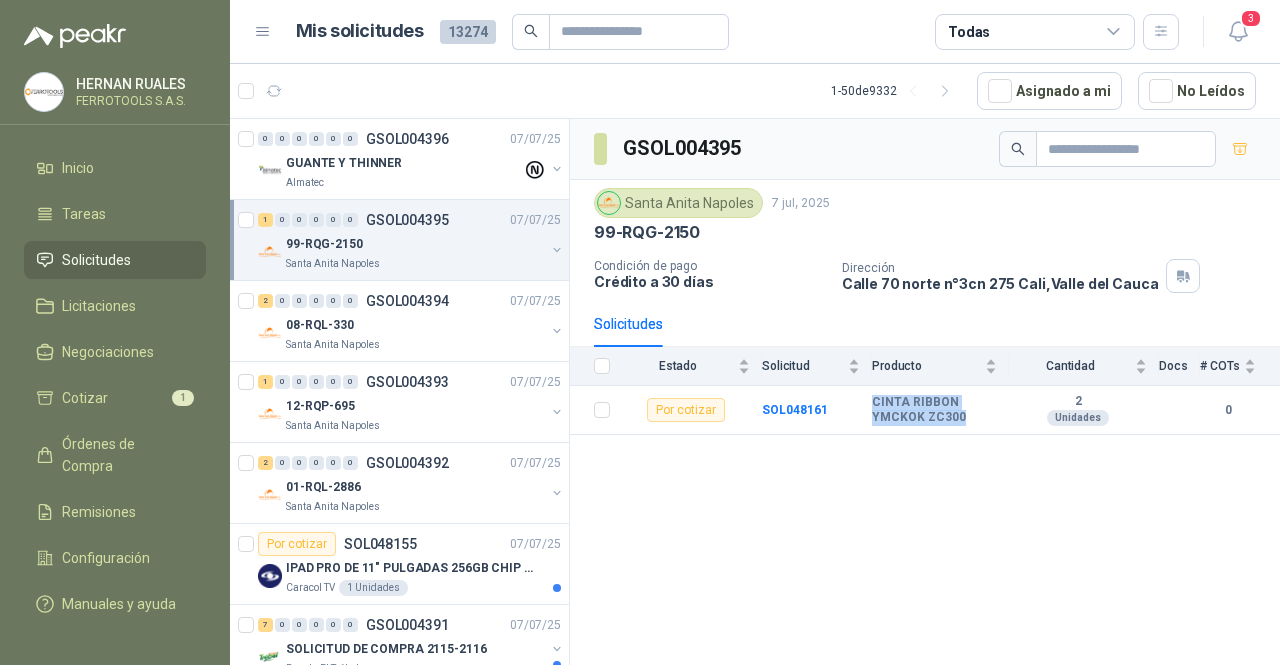 copy on "CINTA RIBBON YMCKOK ZC300" 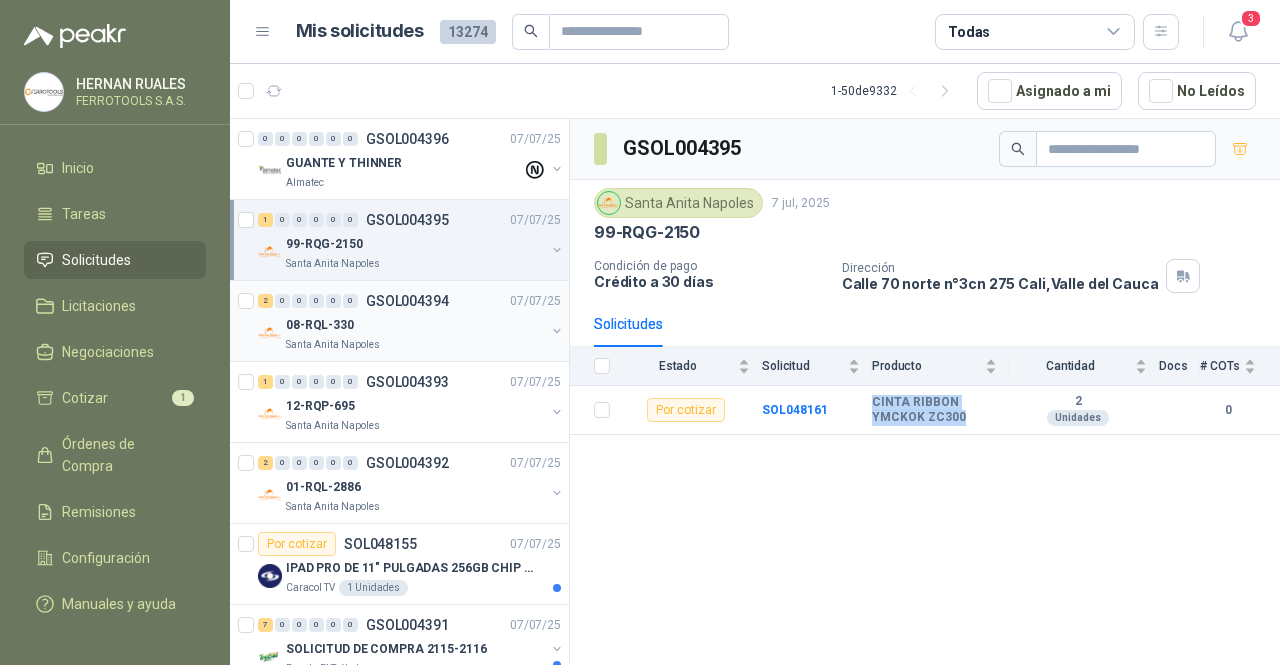 click on "Santa Anita Napoles" at bounding box center [415, 345] 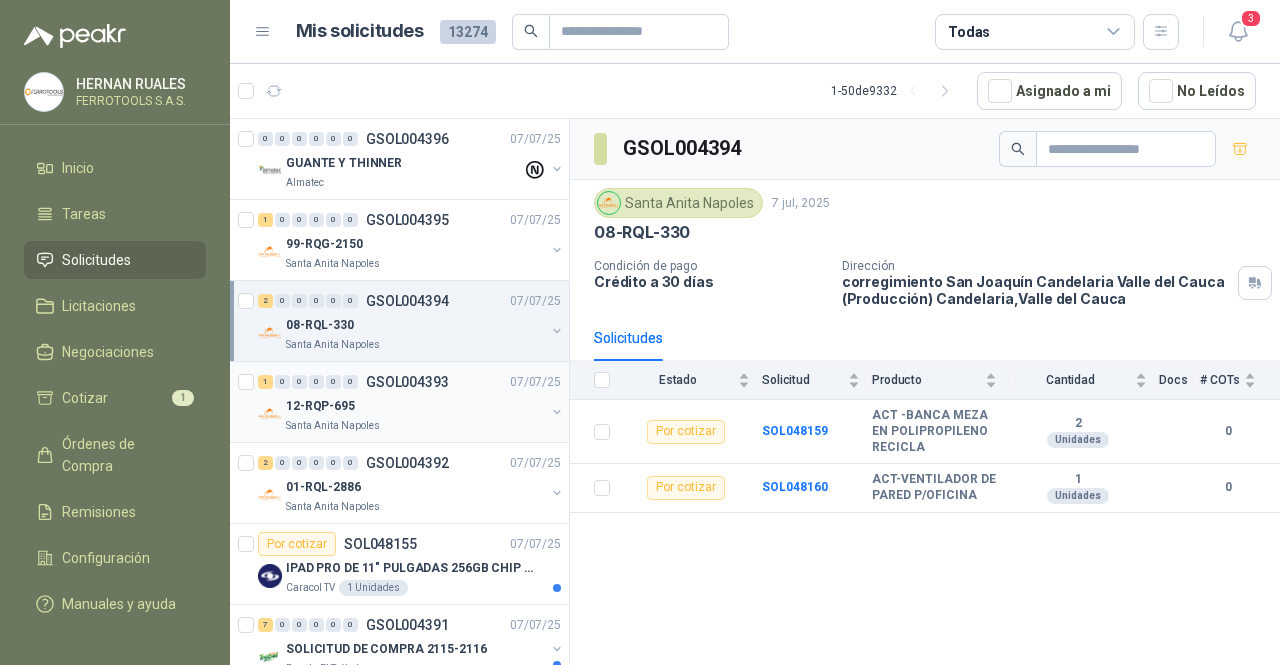 click on "1   0   0   0   0   0   GSOL004393 07/07/25" at bounding box center (411, 382) 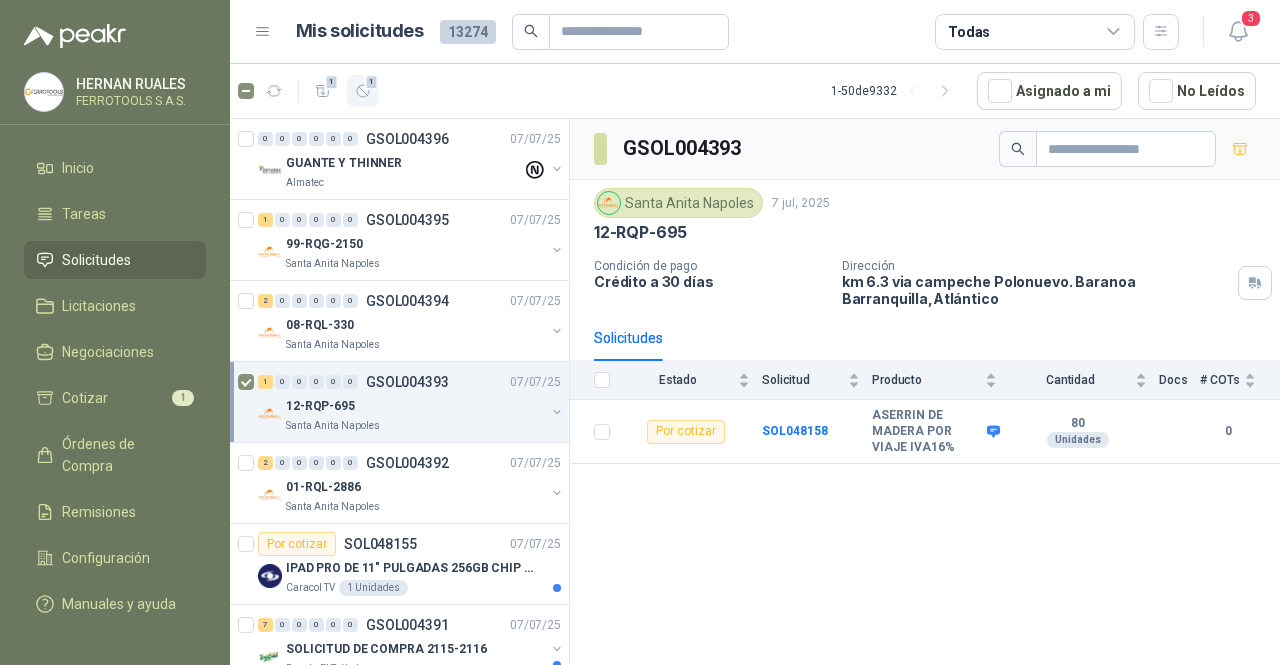 click on "1" at bounding box center [332, 82] 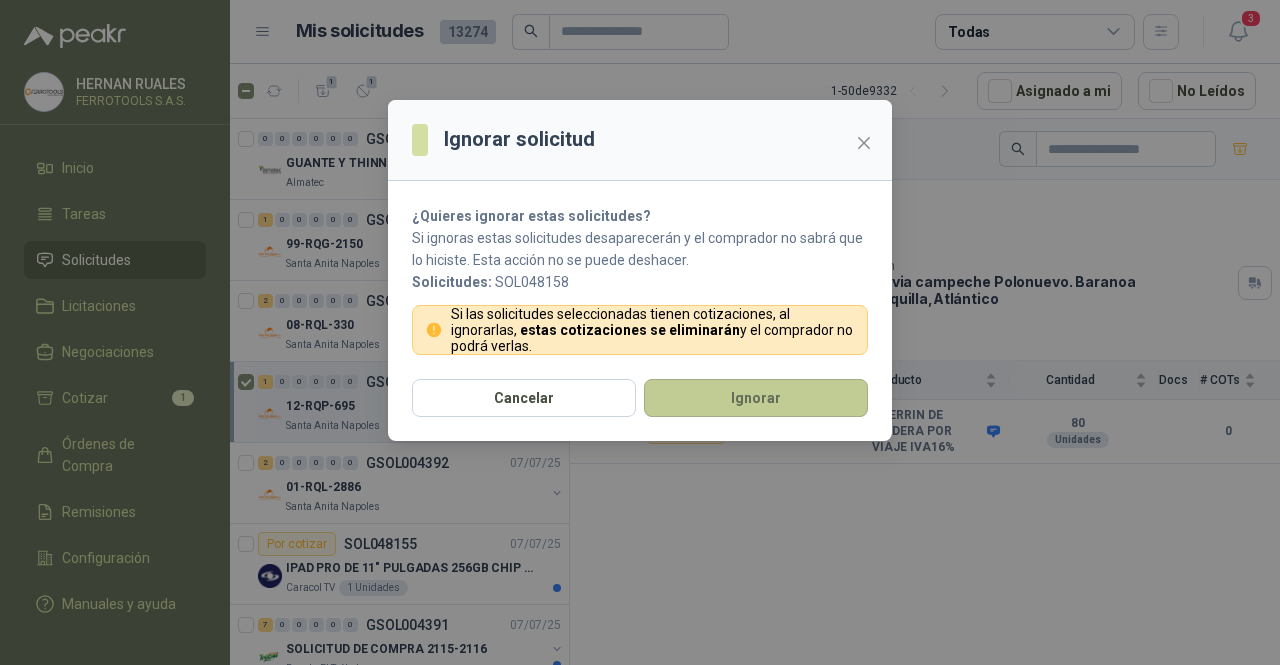 click on "Ignorar" at bounding box center [756, 398] 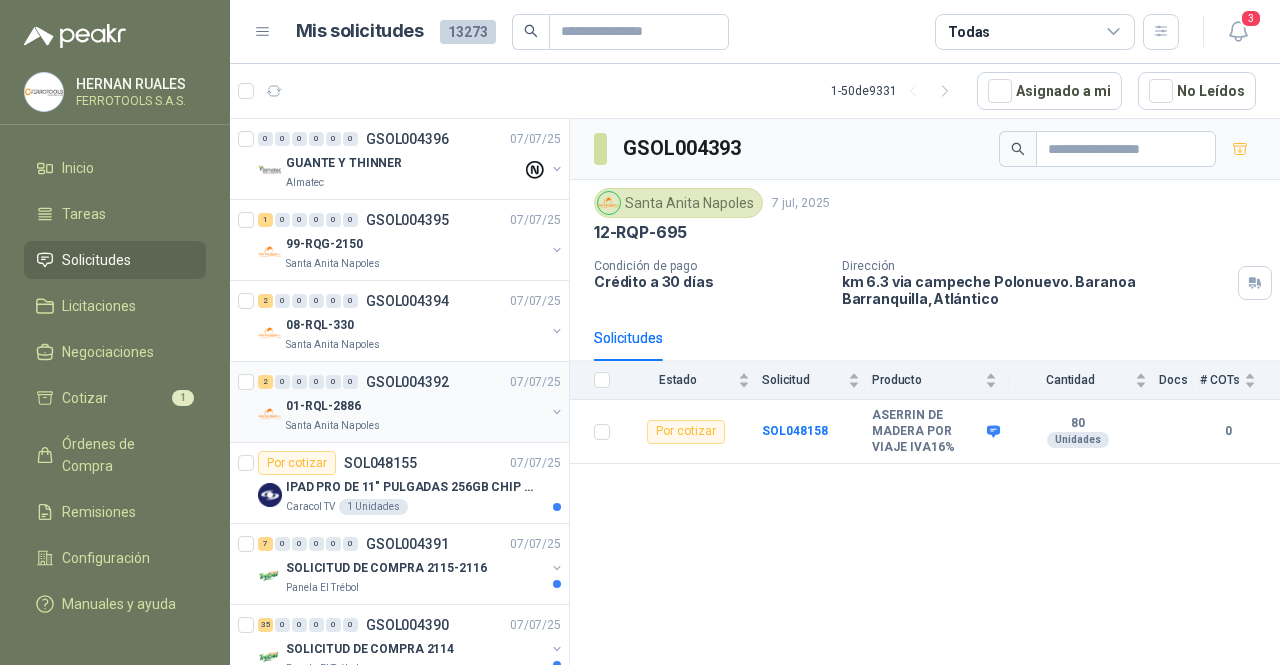 click on "01-RQL-2886" at bounding box center [415, 406] 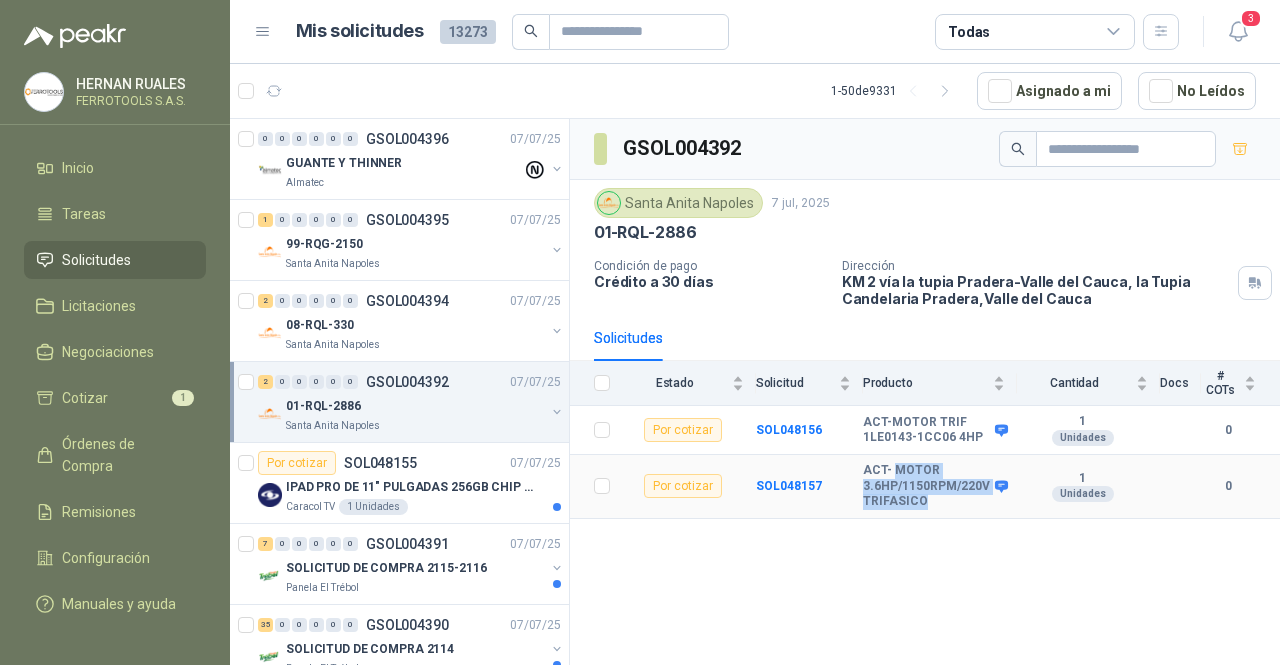 drag, startPoint x: 932, startPoint y: 495, endPoint x: 896, endPoint y: 470, distance: 43.829212 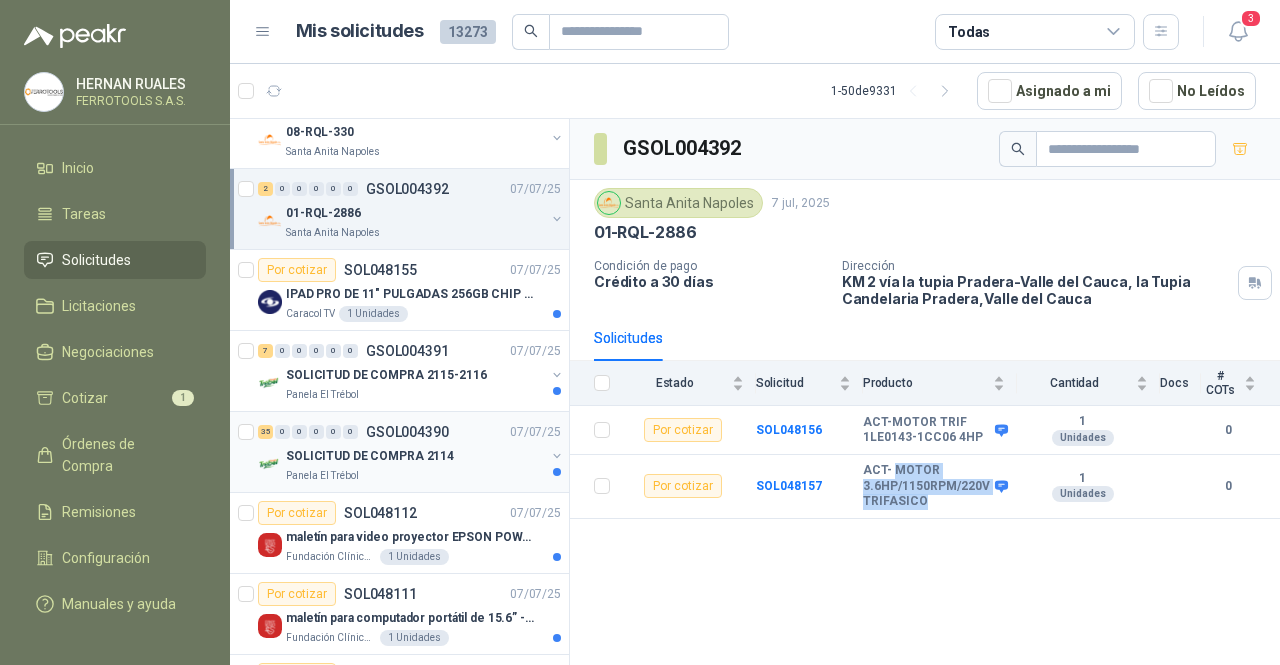 scroll, scrollTop: 200, scrollLeft: 0, axis: vertical 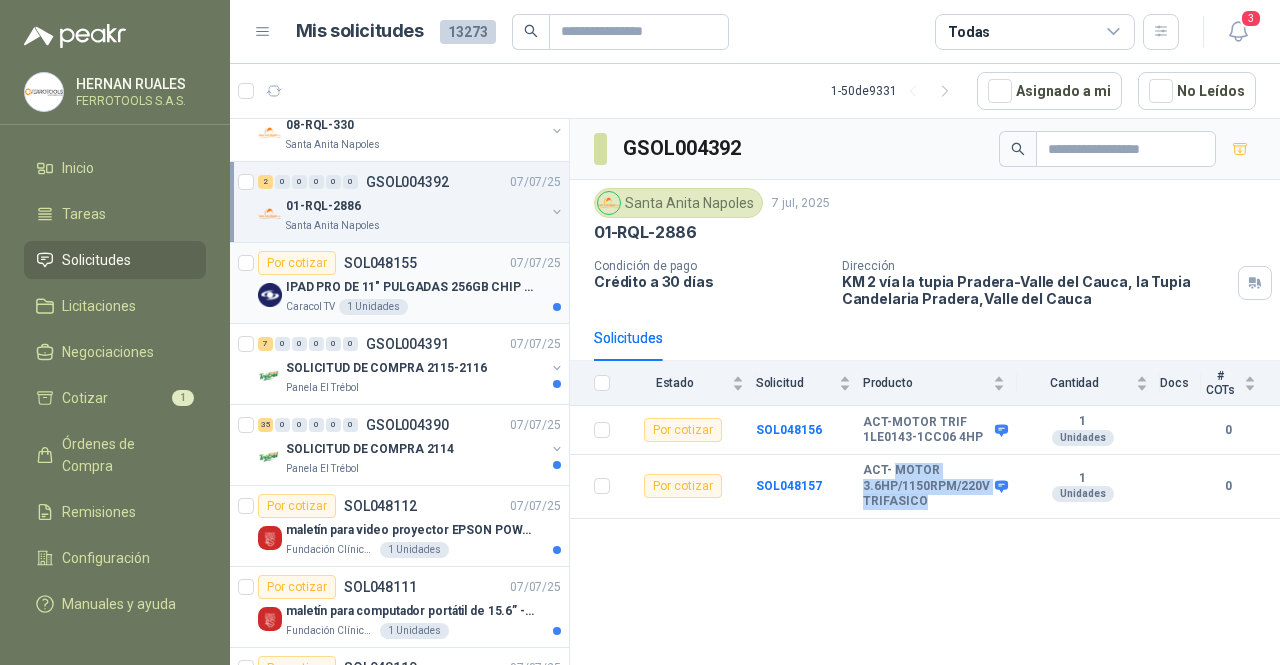 click on "Caracol TV 1   Unidades" at bounding box center (423, 307) 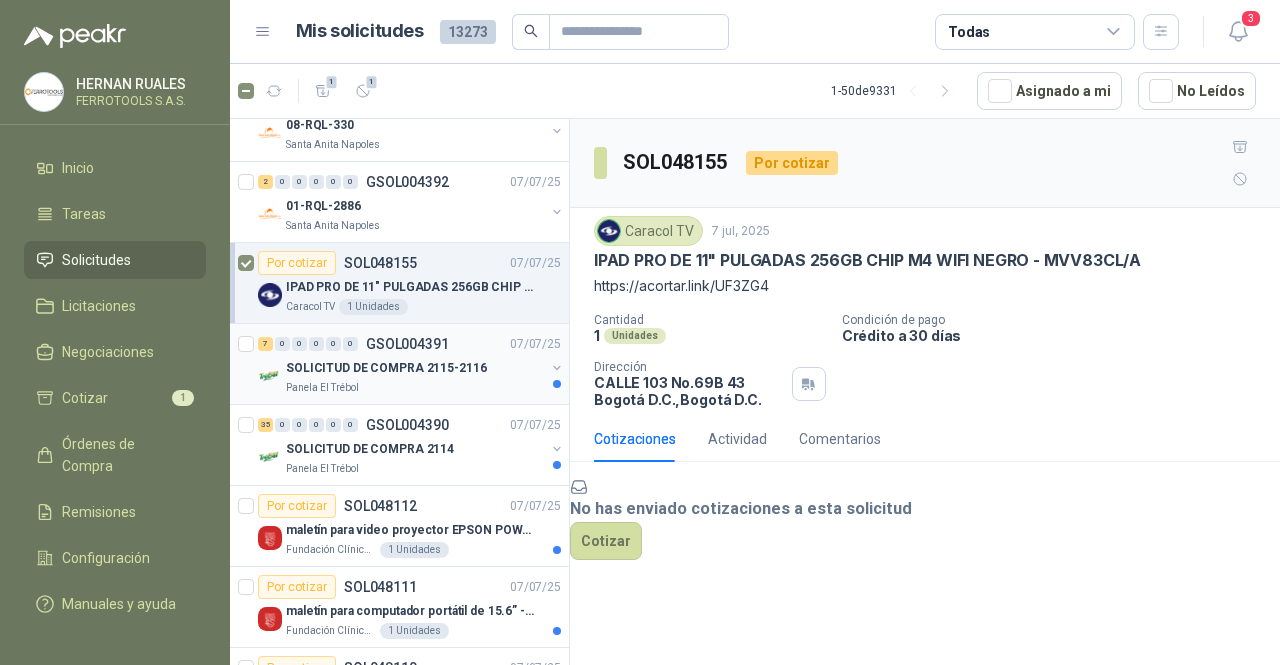 click on "Panela El Trébol" at bounding box center (415, 388) 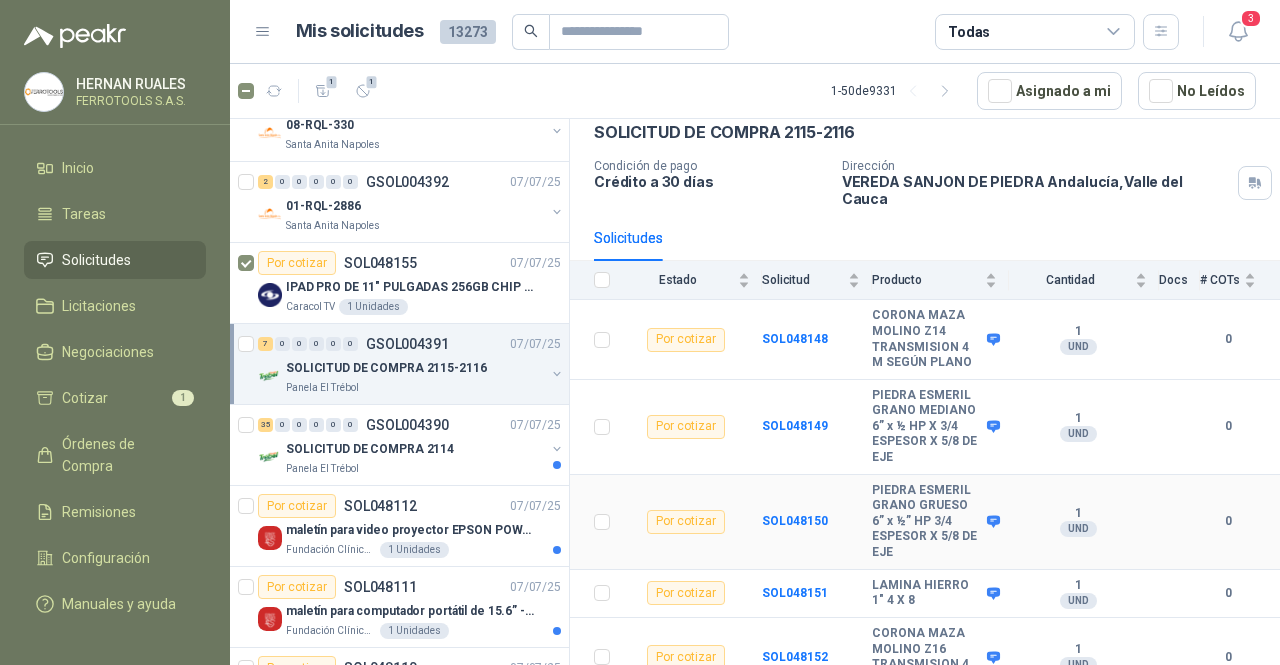 scroll, scrollTop: 272, scrollLeft: 0, axis: vertical 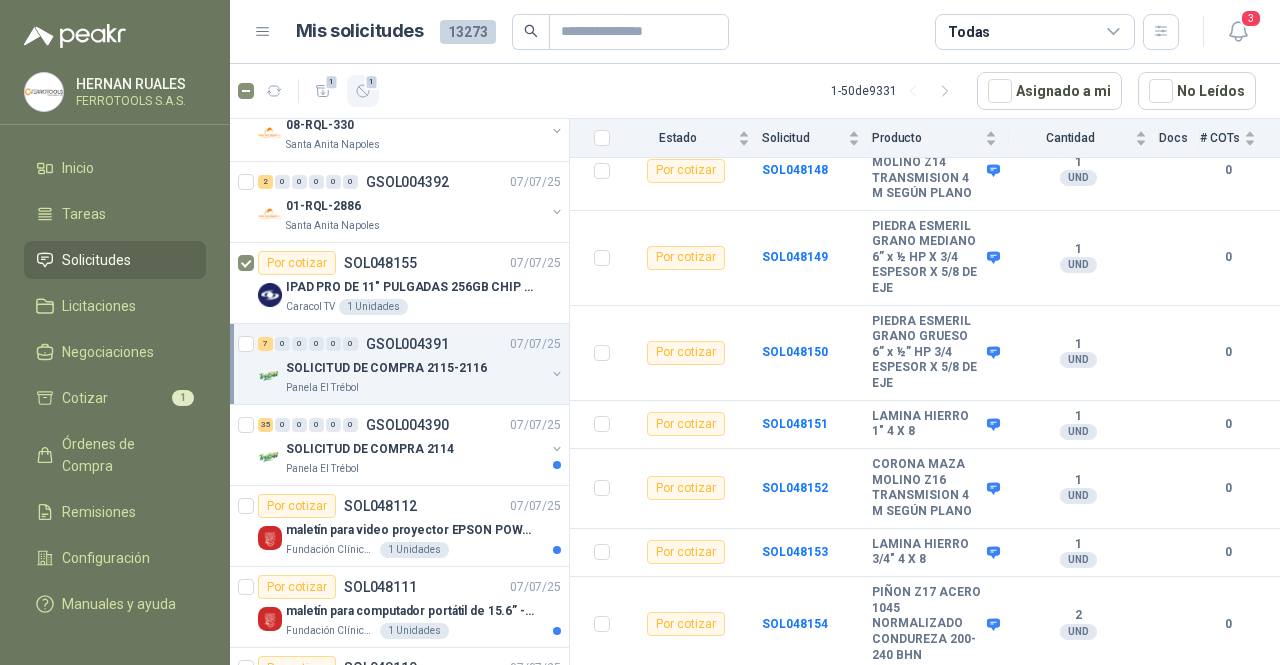 click on "1" at bounding box center (332, 82) 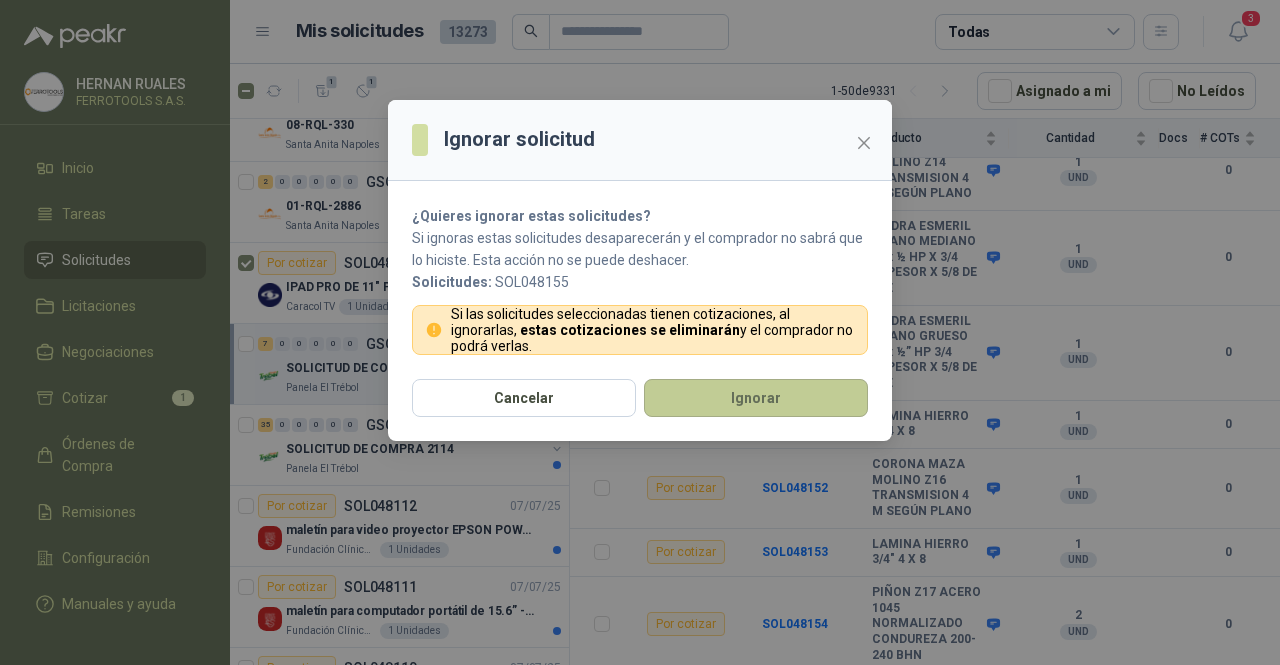 click on "Ignorar" at bounding box center (756, 398) 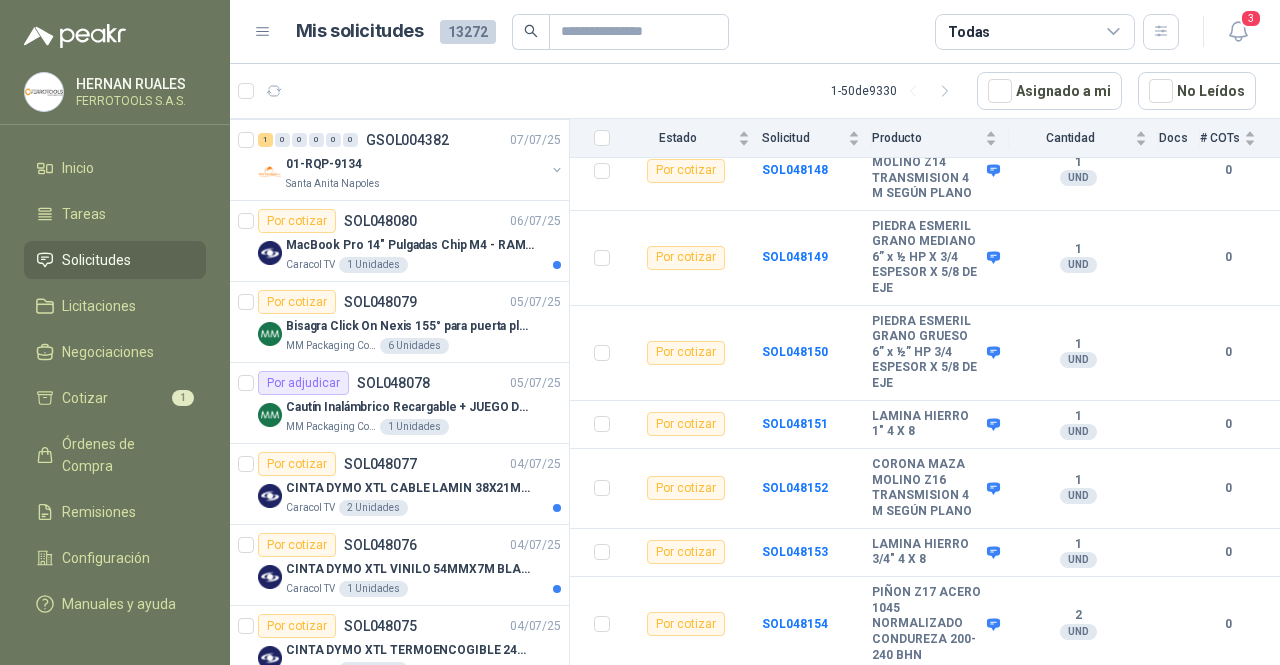 scroll, scrollTop: 1600, scrollLeft: 0, axis: vertical 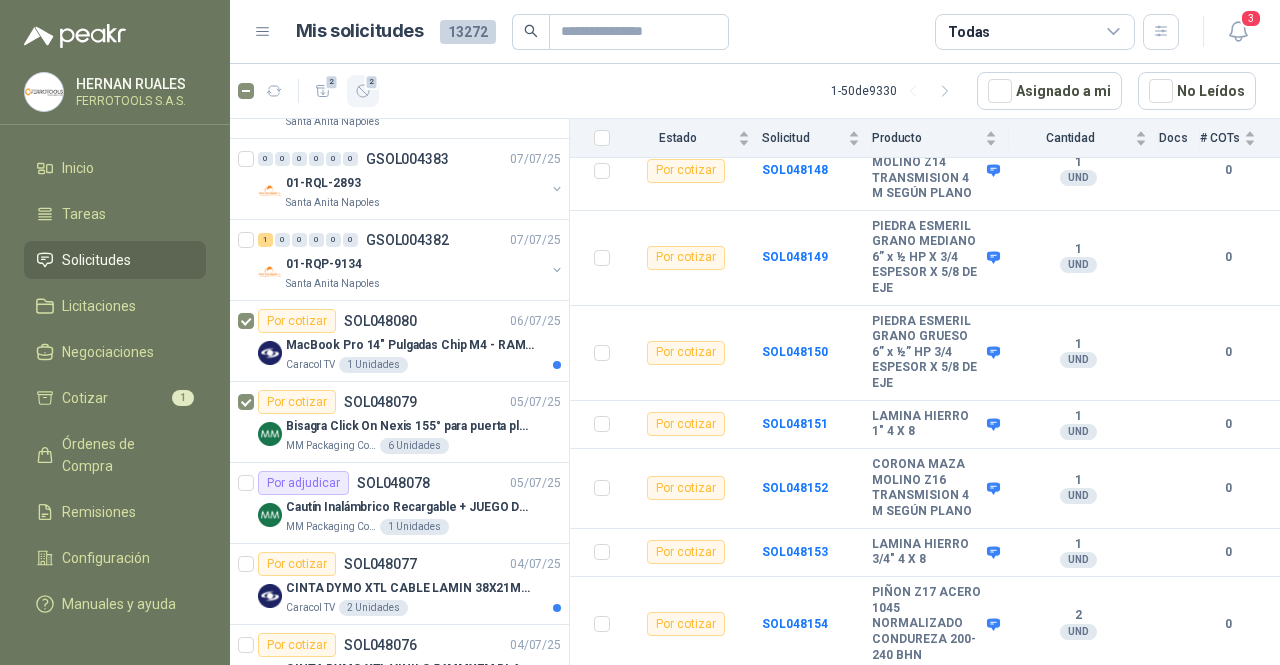 click on "2" at bounding box center [363, 91] 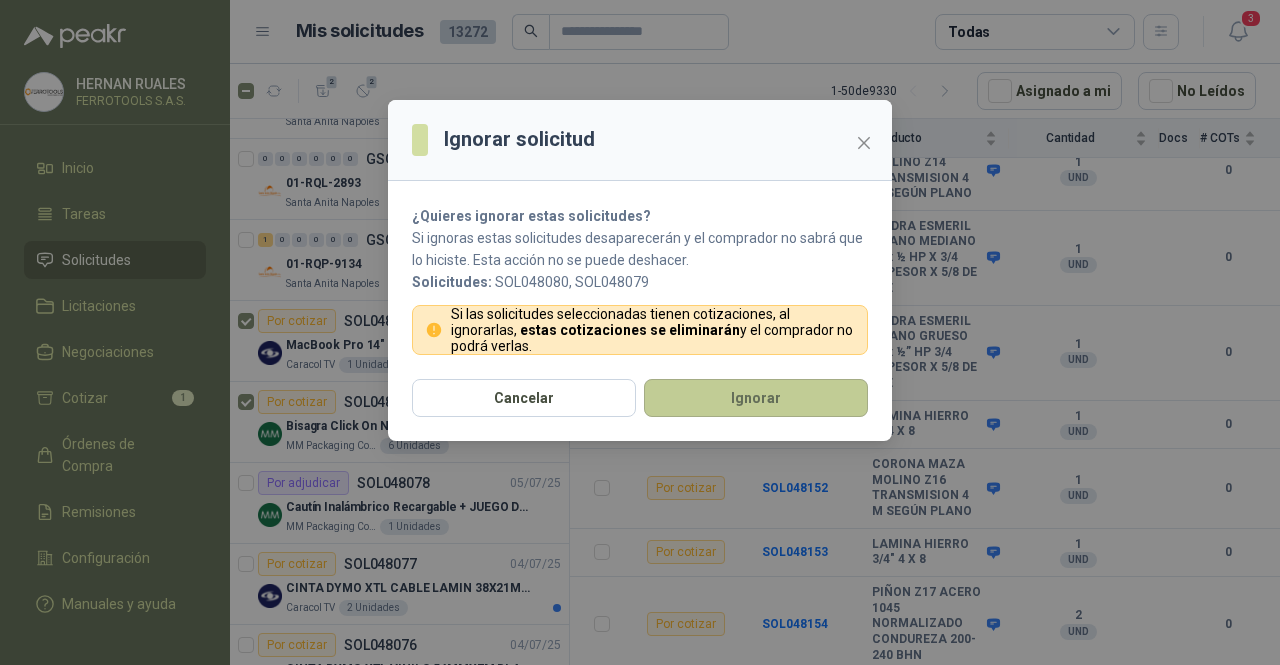 click on "Ignorar" at bounding box center (756, 398) 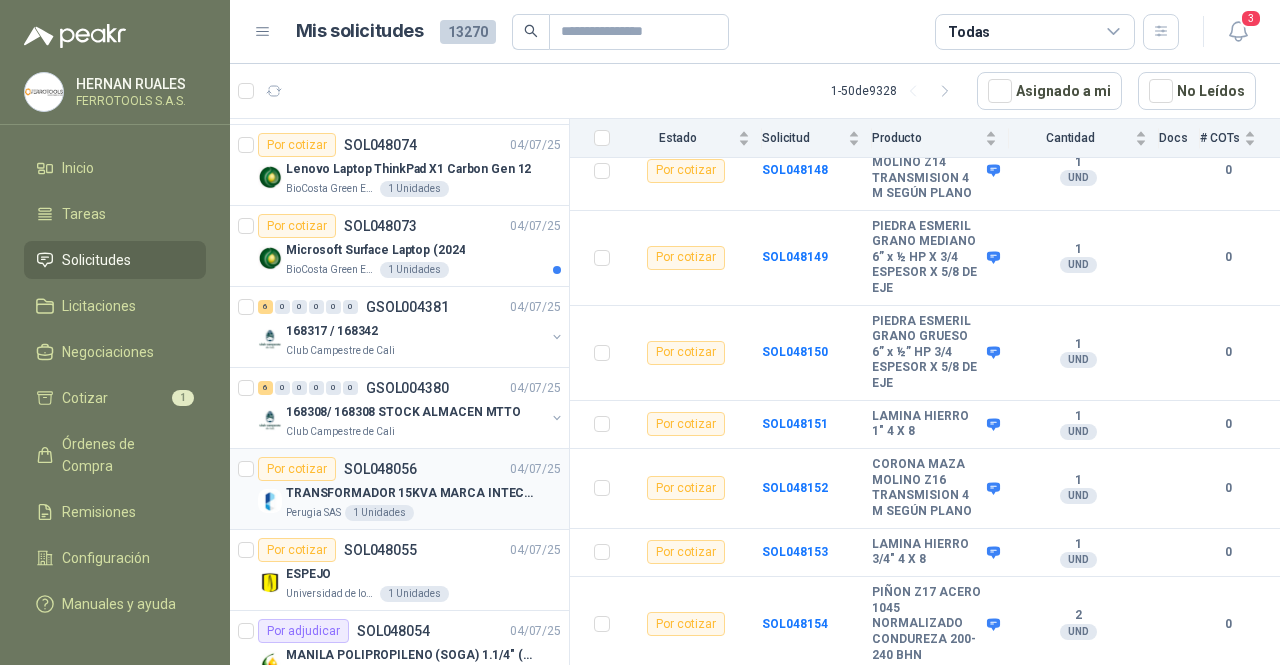 scroll, scrollTop: 2000, scrollLeft: 0, axis: vertical 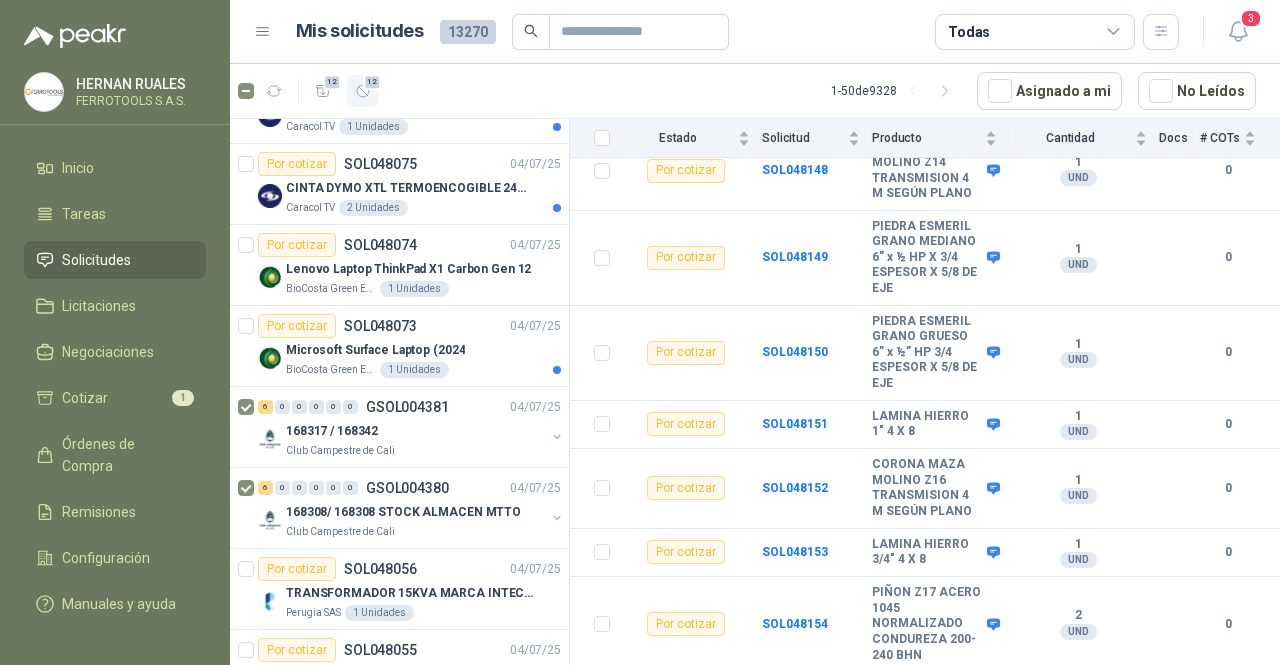 click on "12" at bounding box center (363, 91) 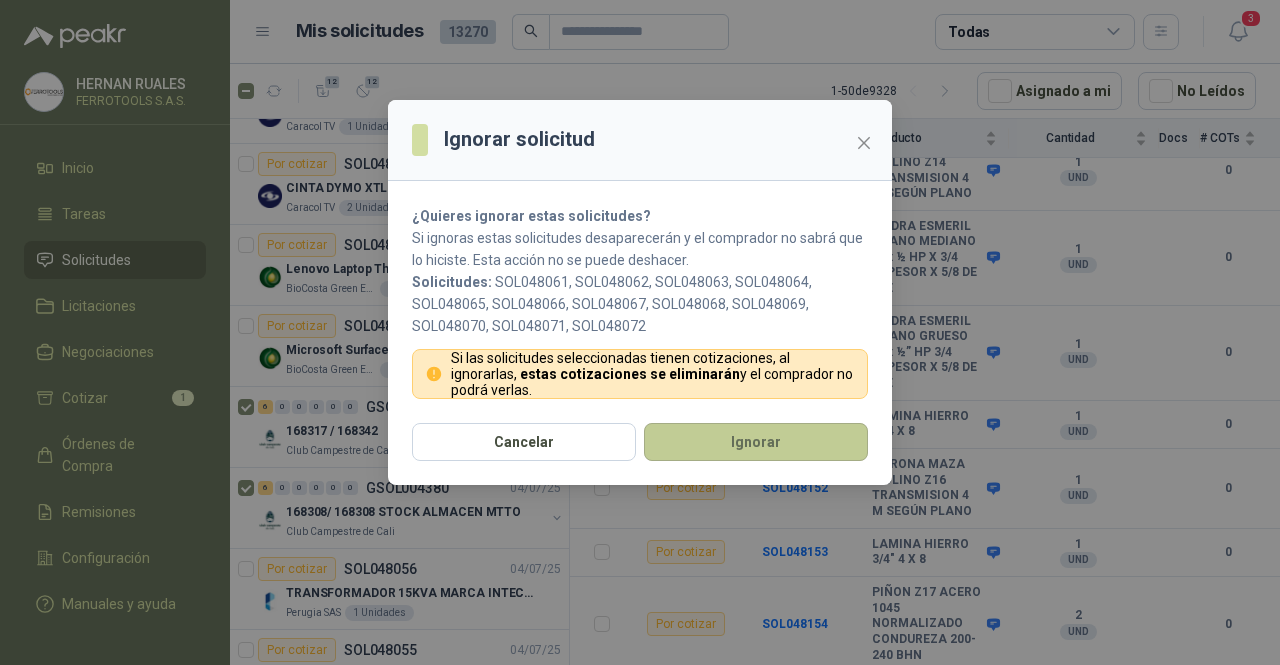 click on "Ignorar" at bounding box center (756, 442) 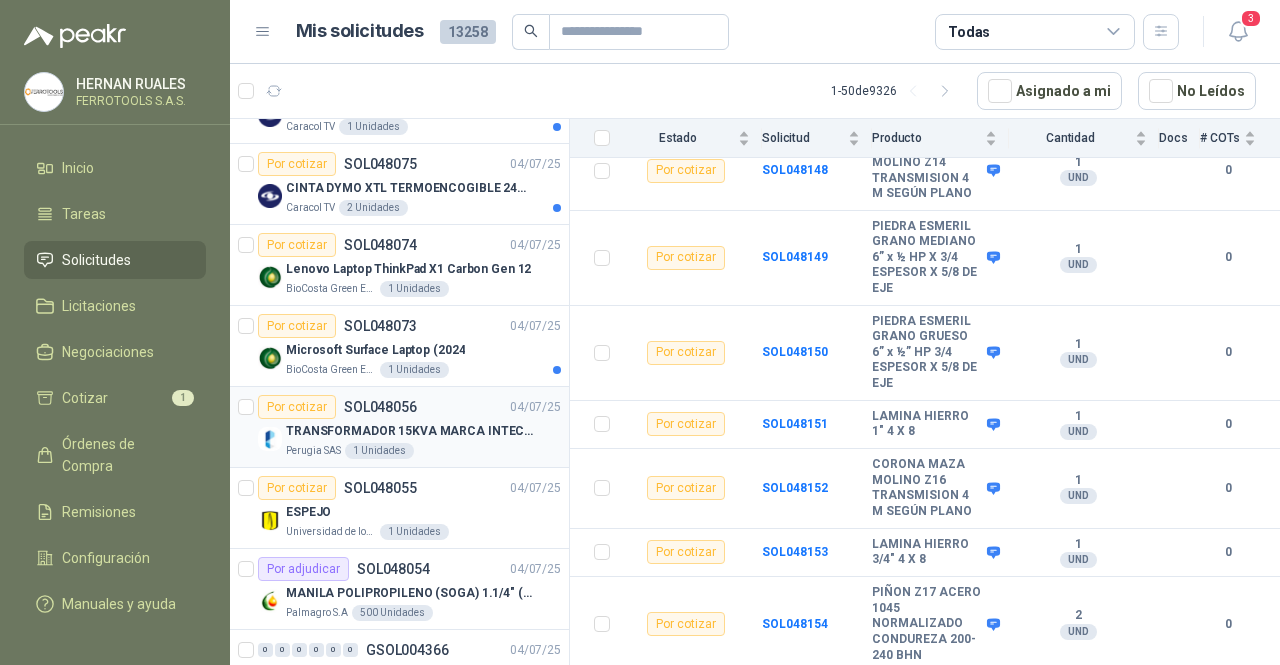 click on "TRANSFORMADOR 15KVA MARCA INTECRI VOLTAJE 13200/240/123" at bounding box center [410, 431] 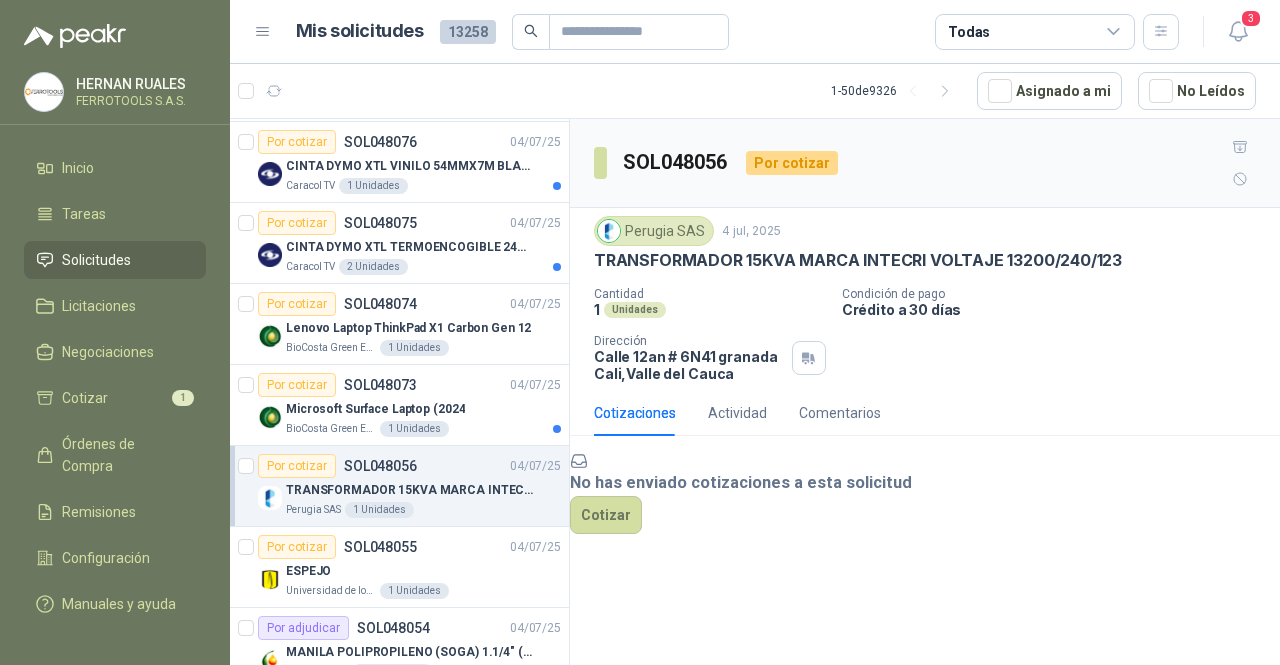 scroll, scrollTop: 1900, scrollLeft: 0, axis: vertical 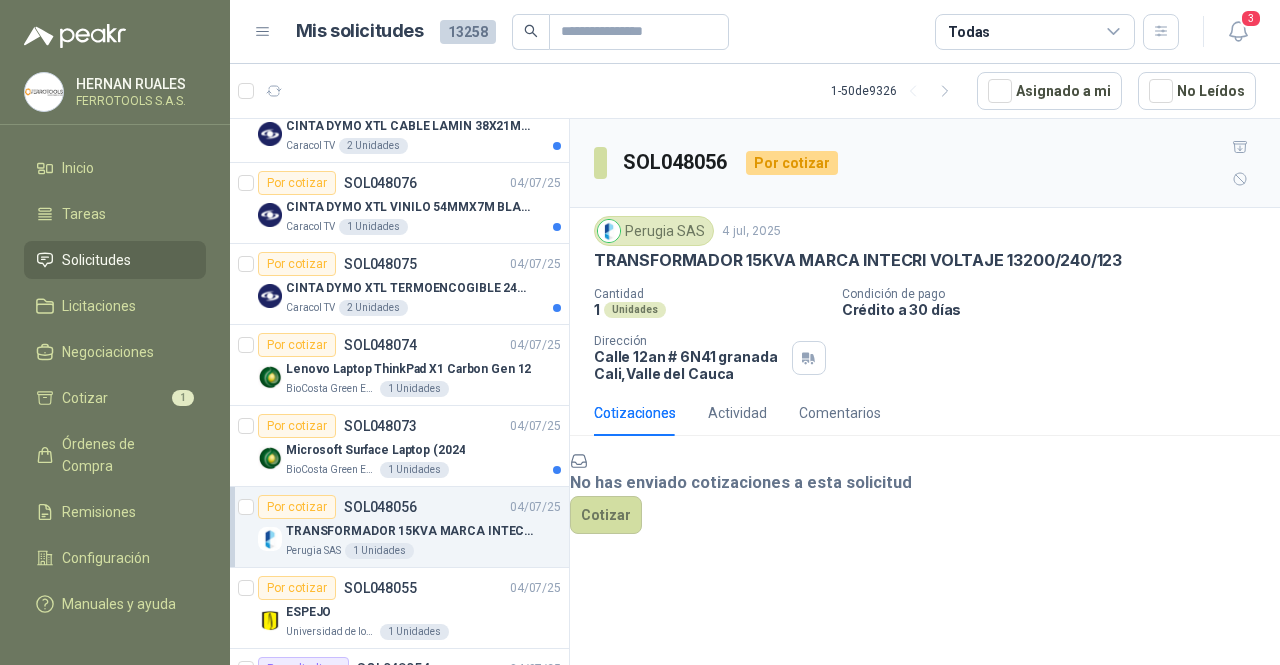 click on "Por cotizar SOL048073 [DATE]" at bounding box center [409, 426] 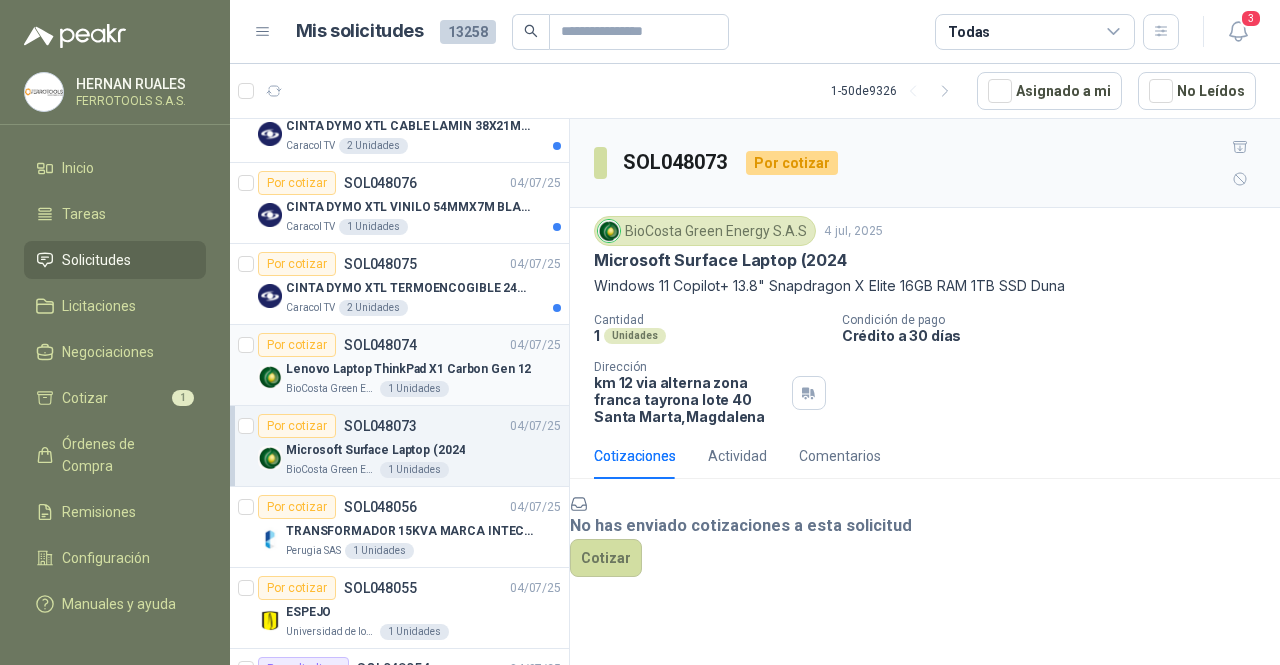 click on "Lenovo Laptop ThinkPad X1 Carbon Gen 12" at bounding box center (408, 369) 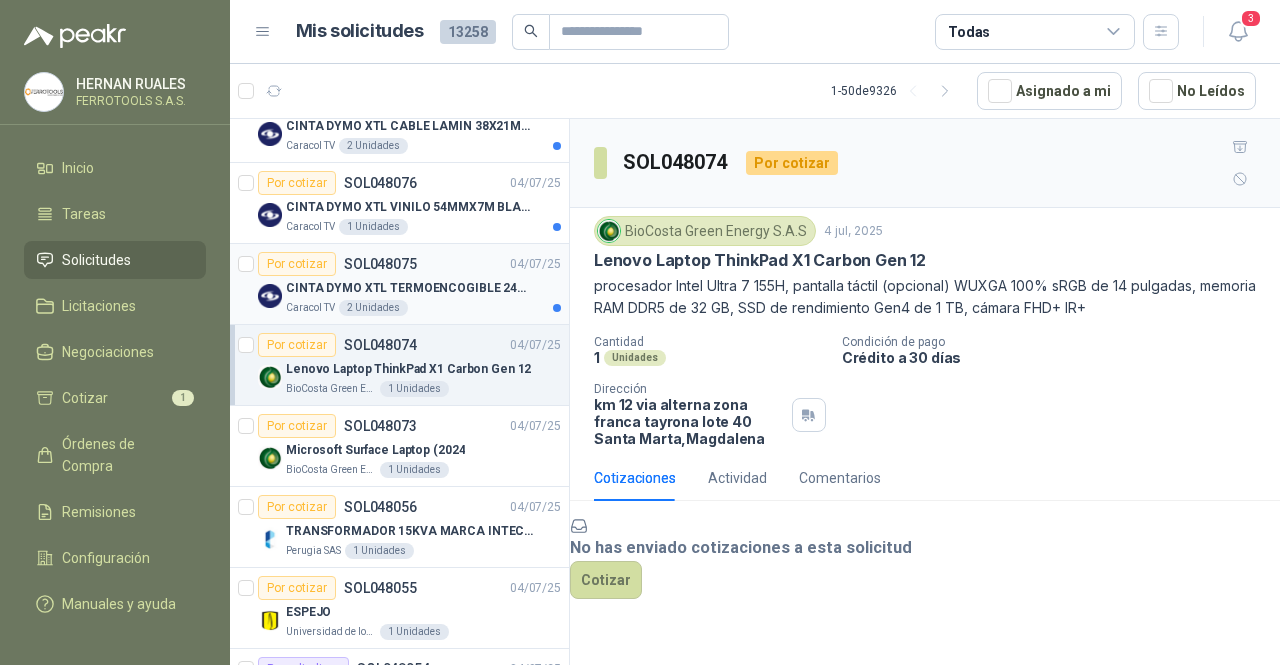 click on "Por cotizar SOL048075" at bounding box center (337, 264) 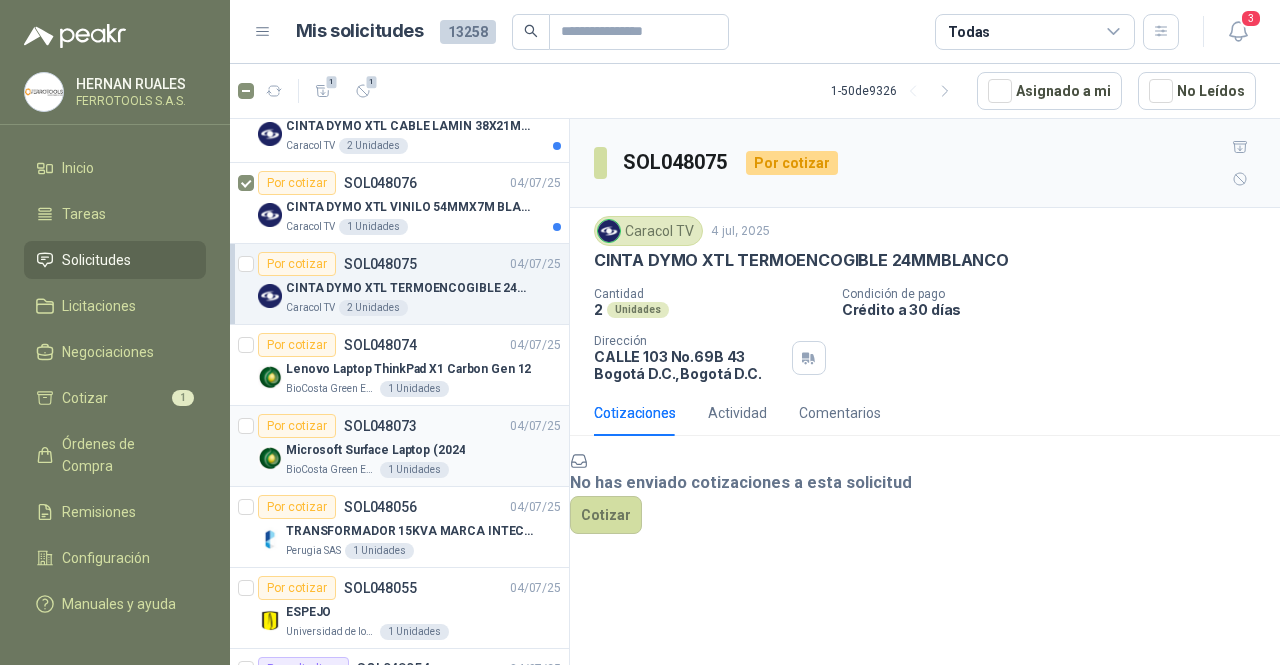 click on "Por cotizar SOL048073 [DATE]   Microsoft Surface Laptop (2024 BioCosta Green Energy S.A.S 1   Unidades" at bounding box center (399, 446) 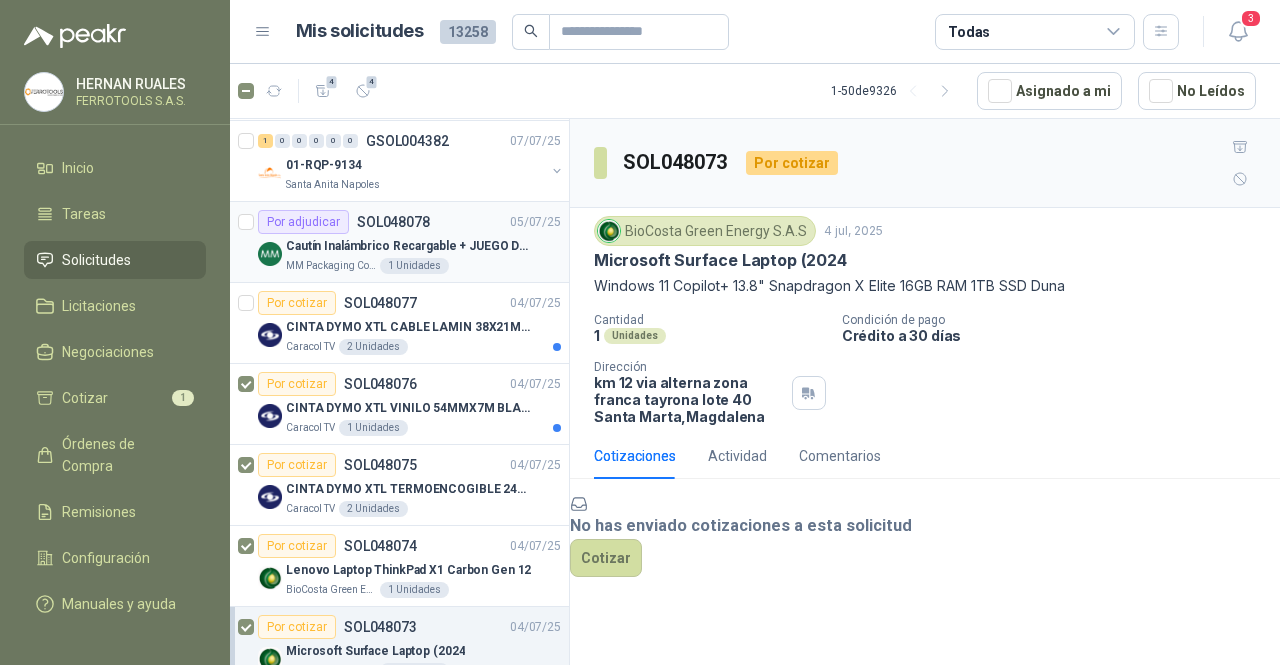 scroll, scrollTop: 1600, scrollLeft: 0, axis: vertical 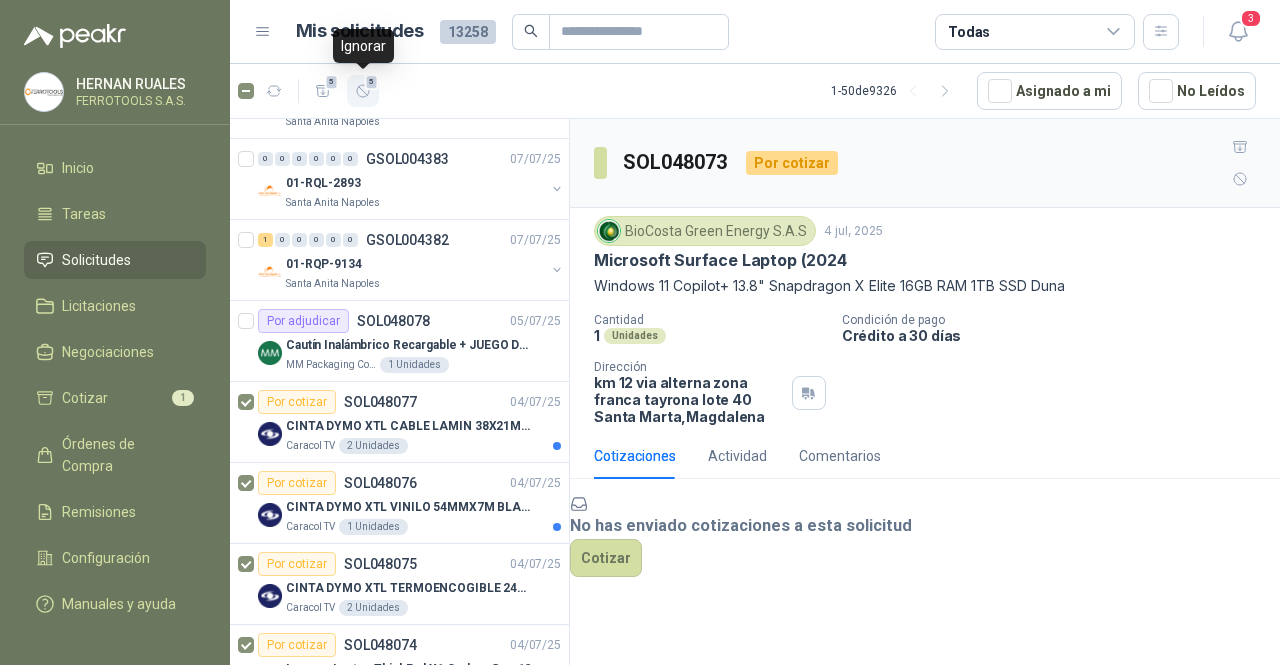 click at bounding box center [363, 91] 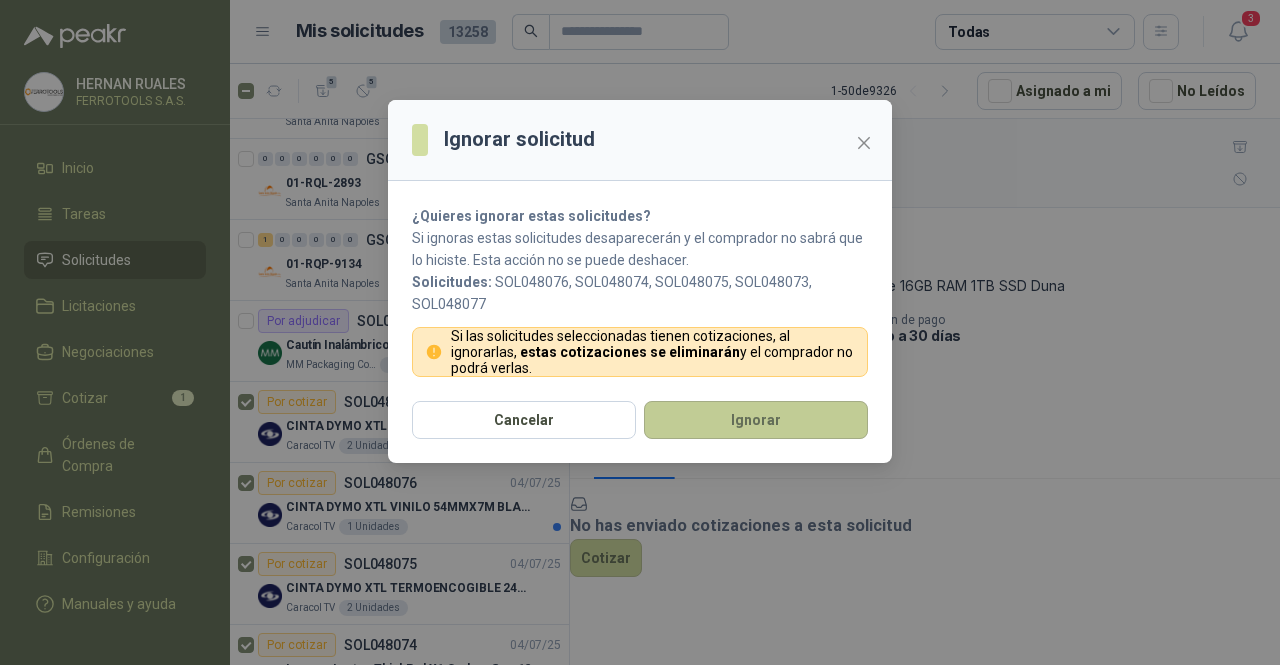 click on "Ignorar" at bounding box center (756, 420) 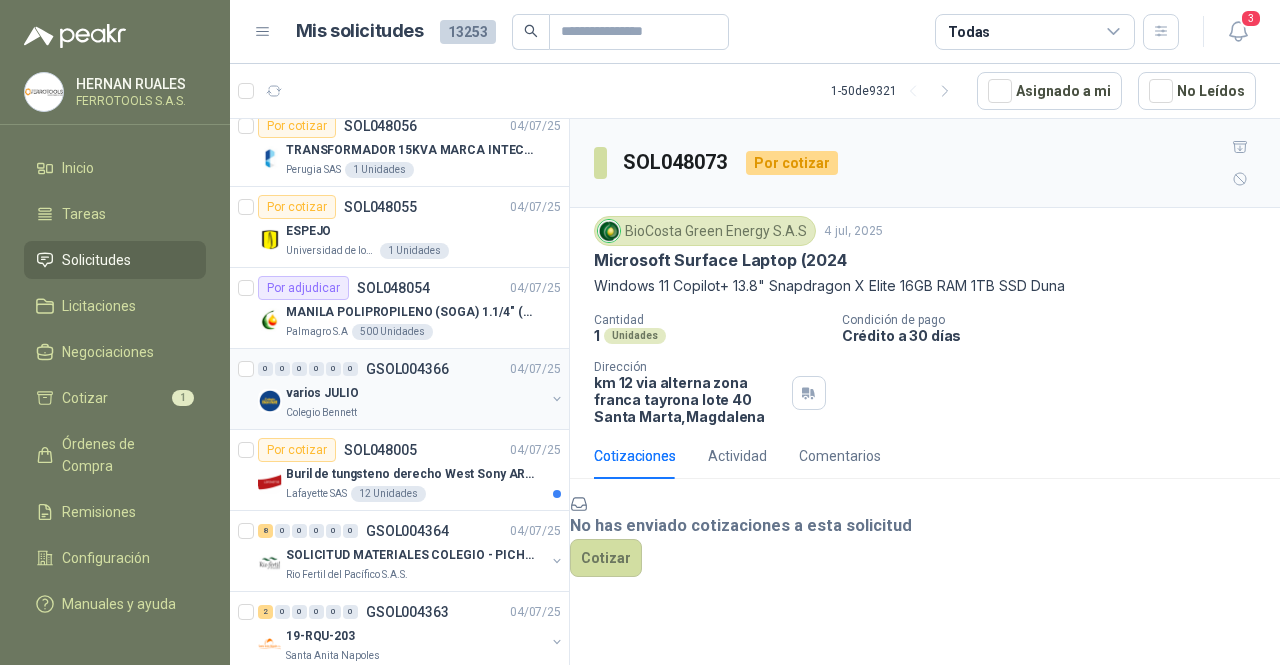 scroll, scrollTop: 1900, scrollLeft: 0, axis: vertical 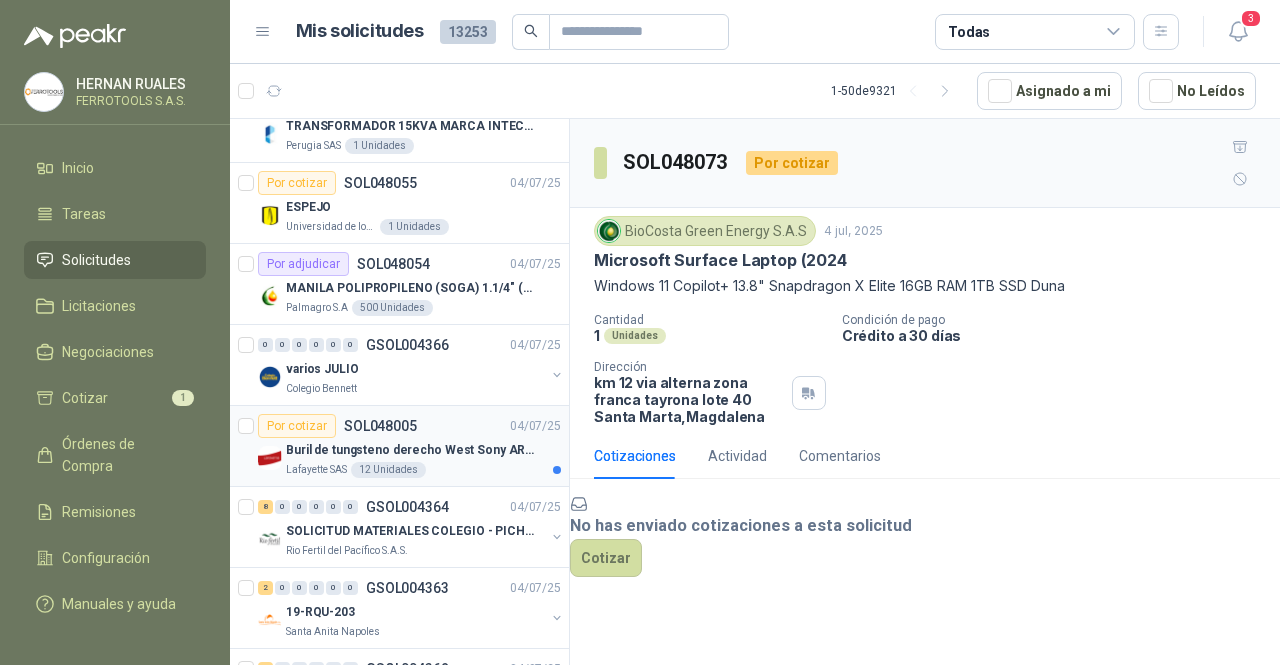 click on "Lafayette SAS 12   Unidades" at bounding box center [423, 470] 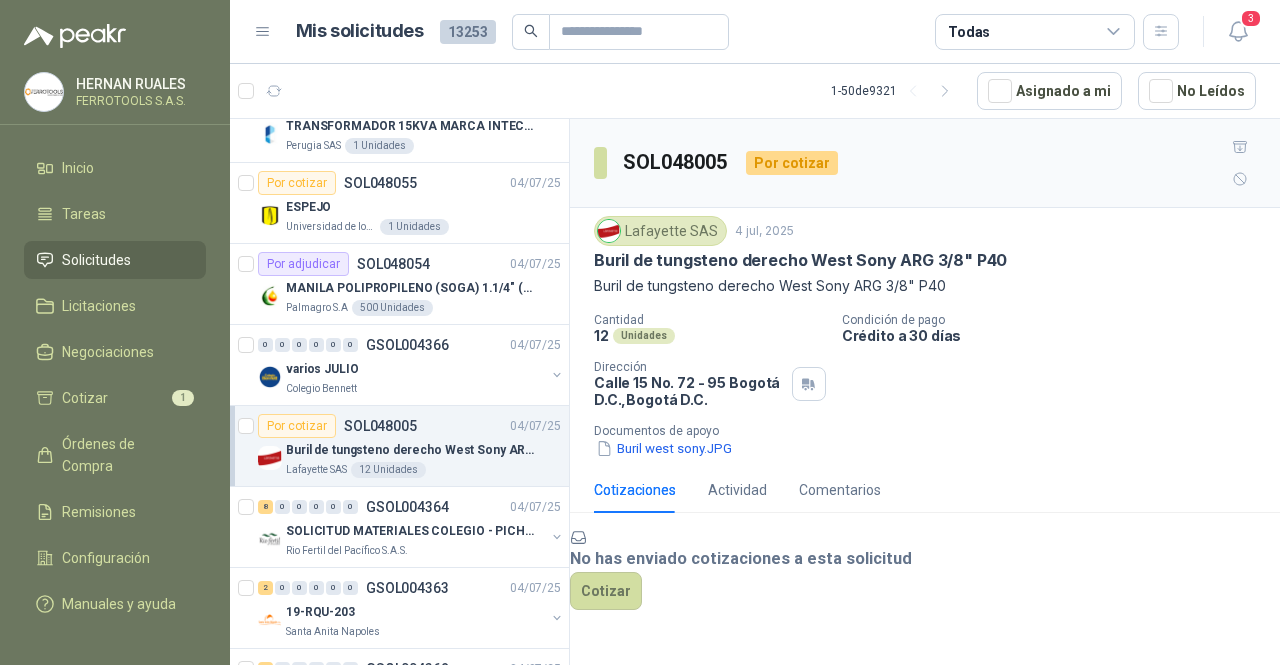 click on "No has enviado cotizaciones a esta solicitud Cotizar" at bounding box center [925, 569] 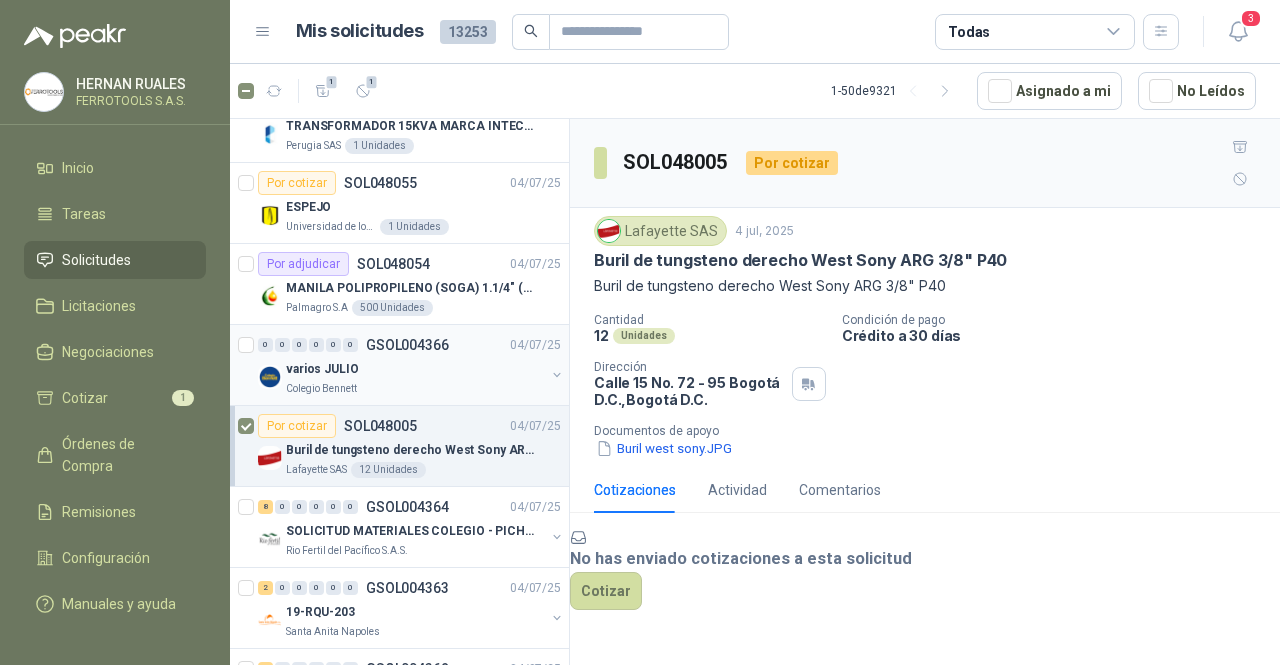 click on "varios JULIO" at bounding box center (415, 369) 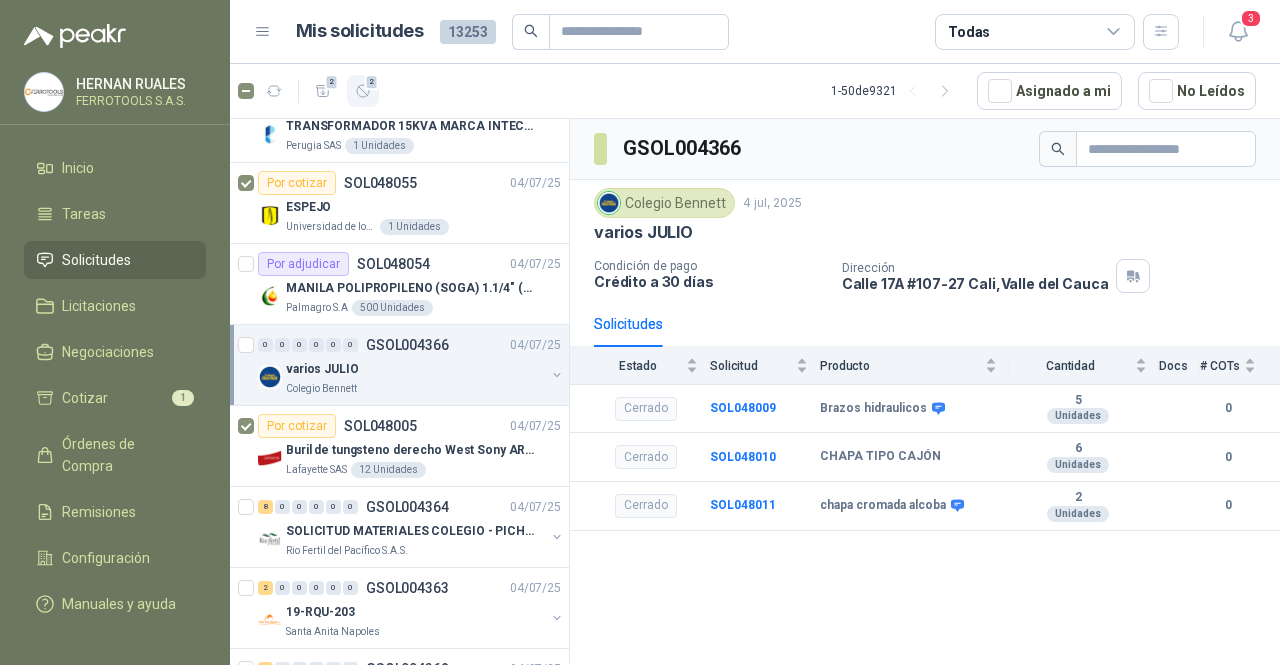 click on "2" at bounding box center [363, 91] 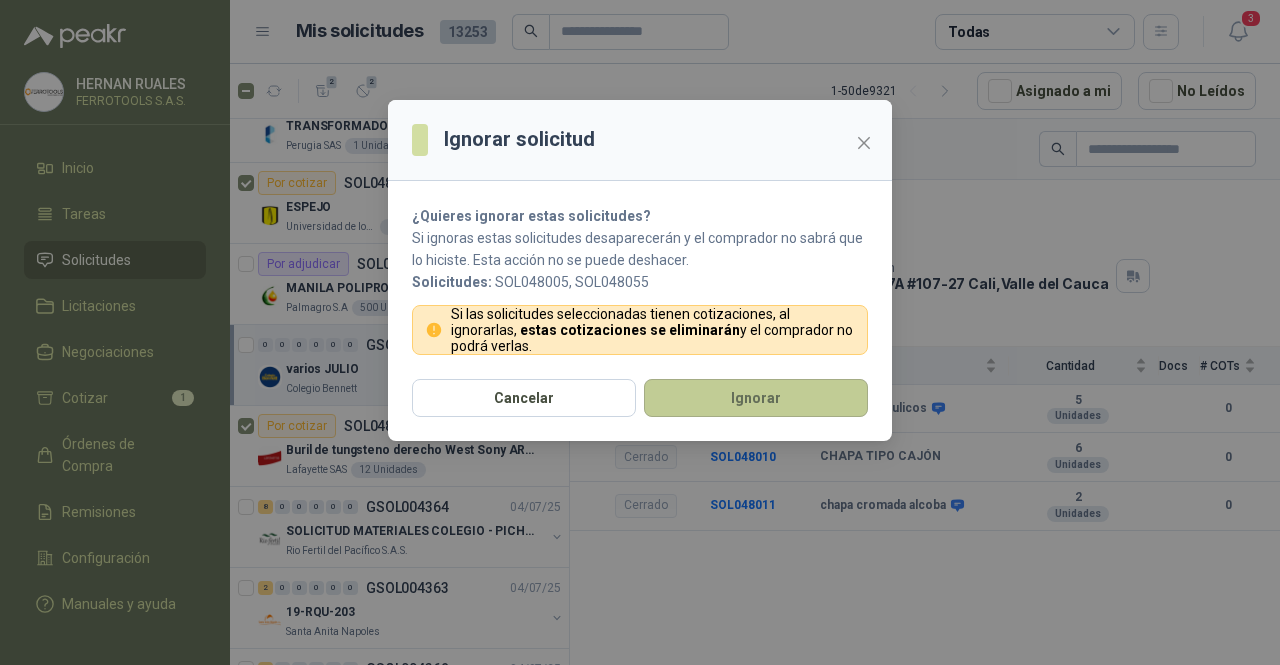click on "Ignorar" at bounding box center (756, 398) 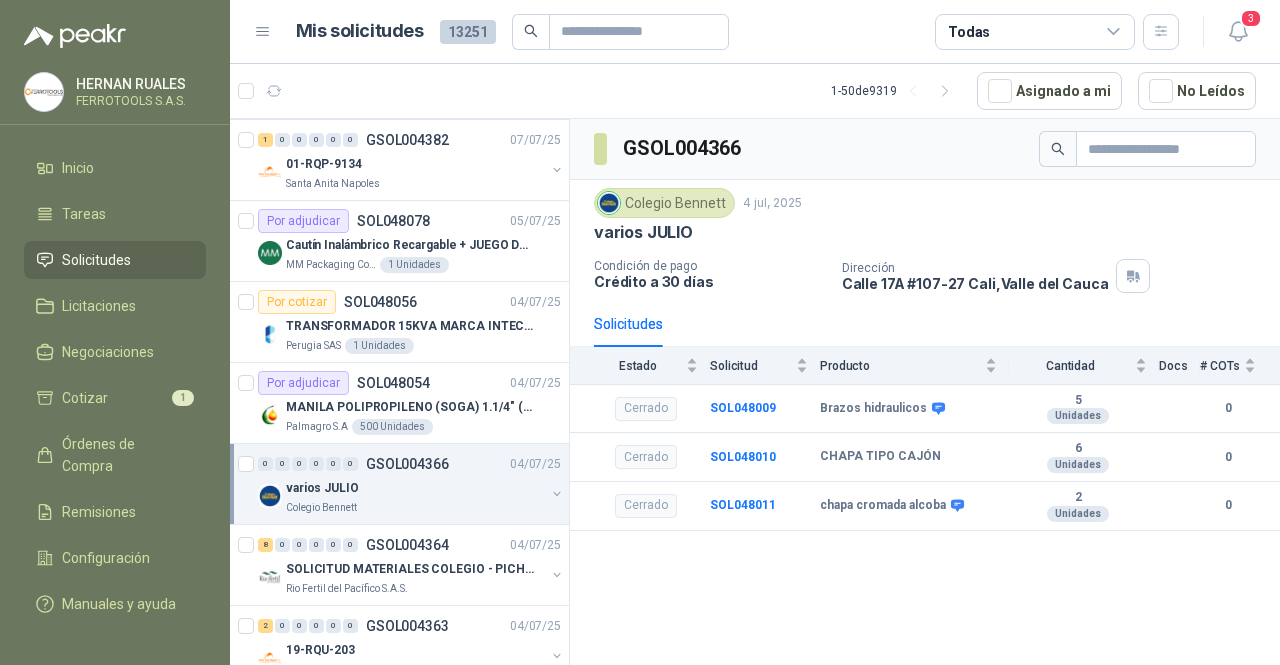 scroll, scrollTop: 1600, scrollLeft: 0, axis: vertical 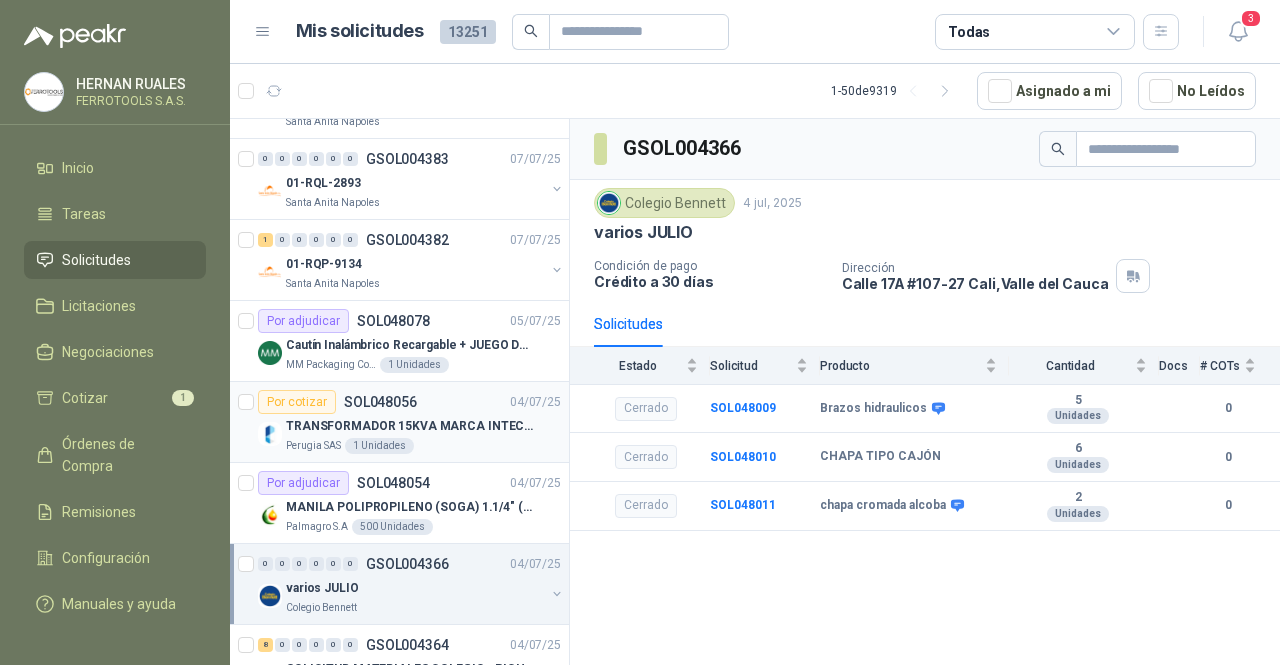 click on "TRANSFORMADOR 15KVA MARCA INTECRI VOLTAJE 13200/240/123" at bounding box center [423, 426] 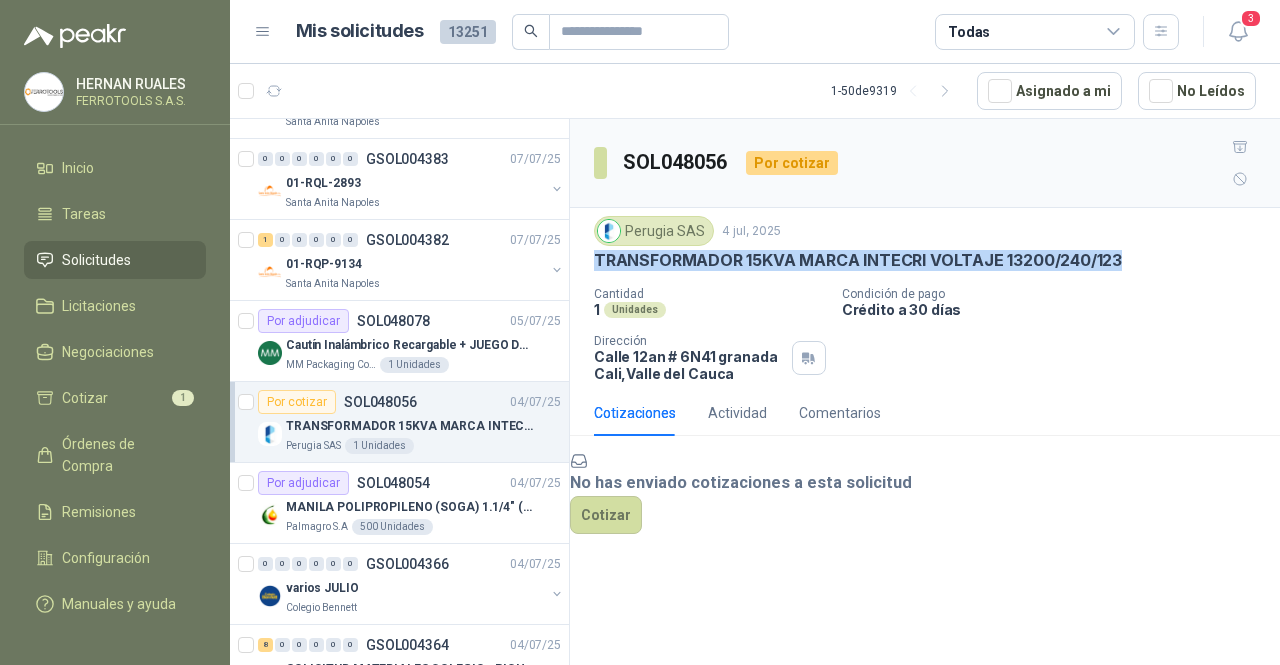 drag, startPoint x: 1139, startPoint y: 227, endPoint x: 585, endPoint y: 223, distance: 554.01447 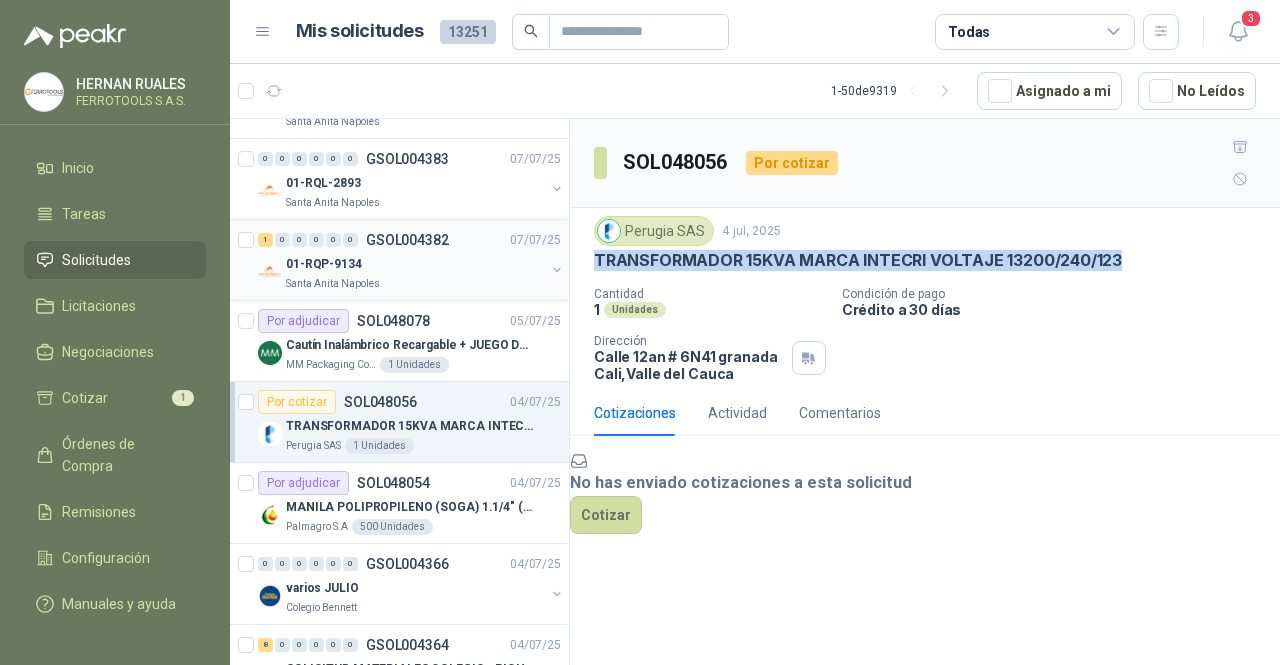 click on "GSOL004382" at bounding box center (407, 240) 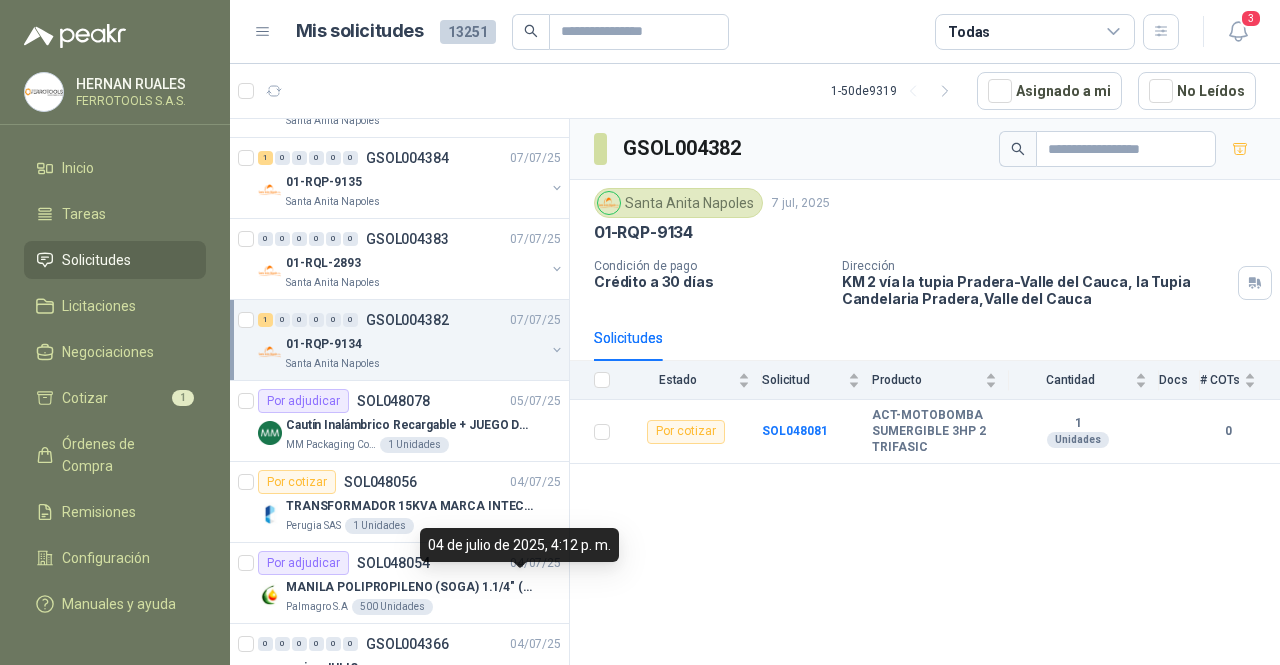 scroll, scrollTop: 1500, scrollLeft: 0, axis: vertical 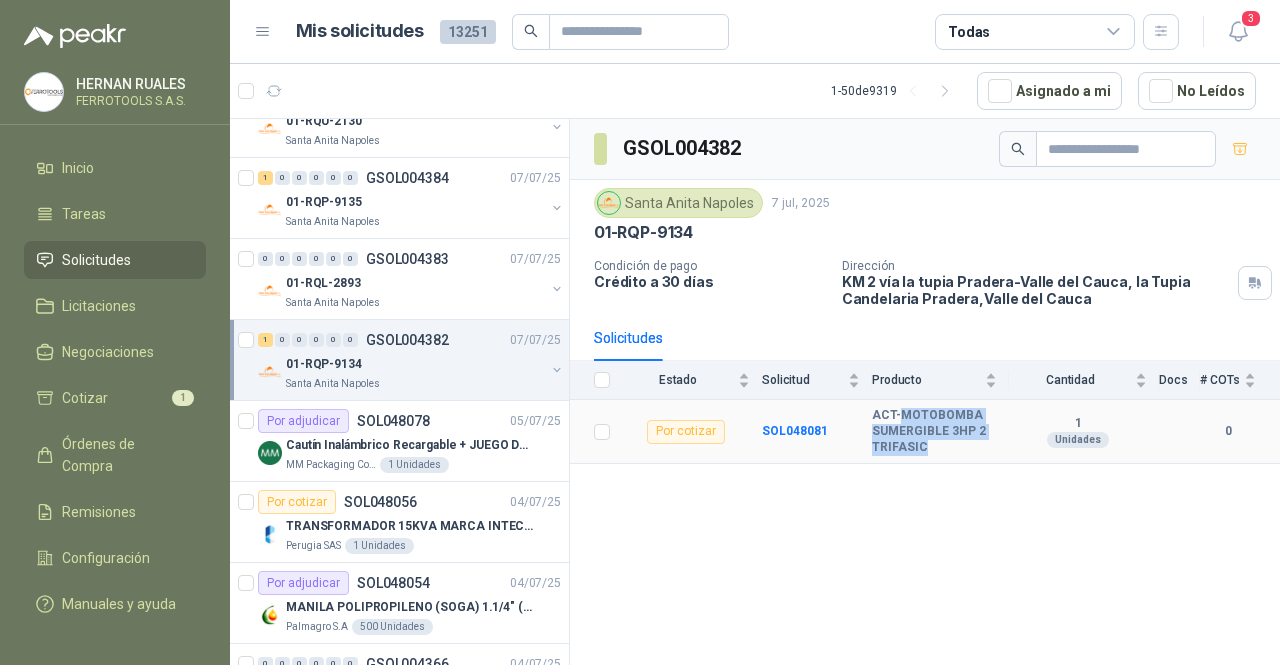 drag, startPoint x: 934, startPoint y: 446, endPoint x: 900, endPoint y: 416, distance: 45.343136 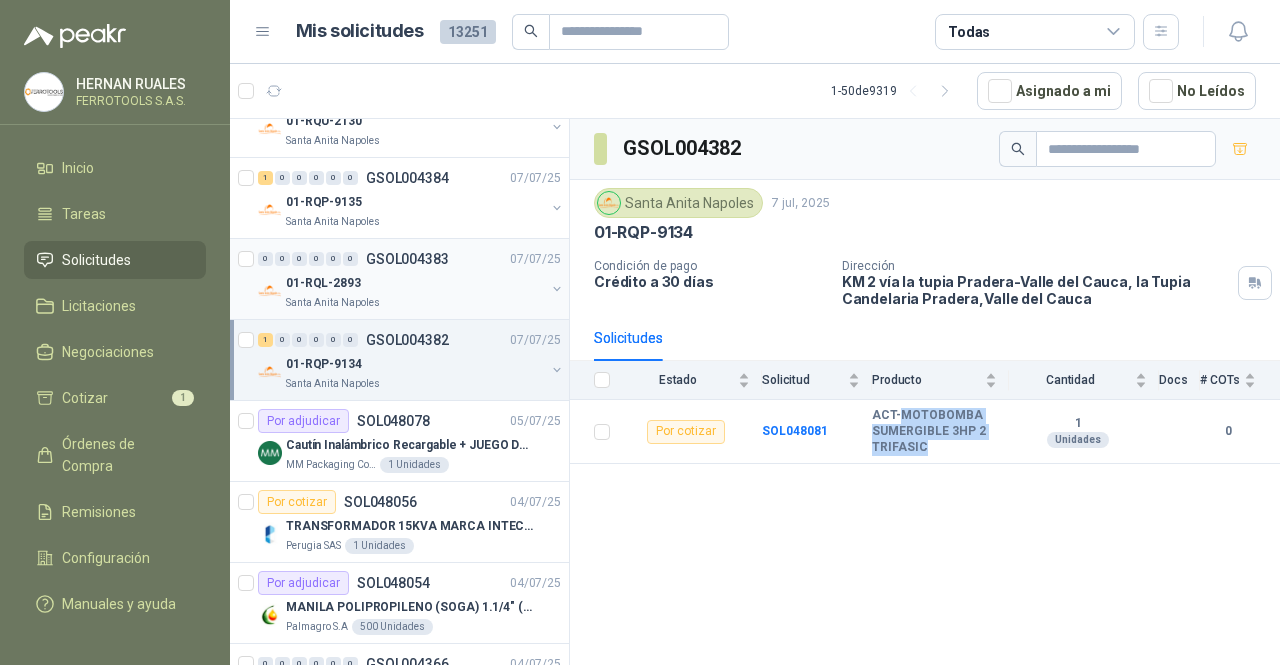 click on "01-RQL-2893" at bounding box center (415, 283) 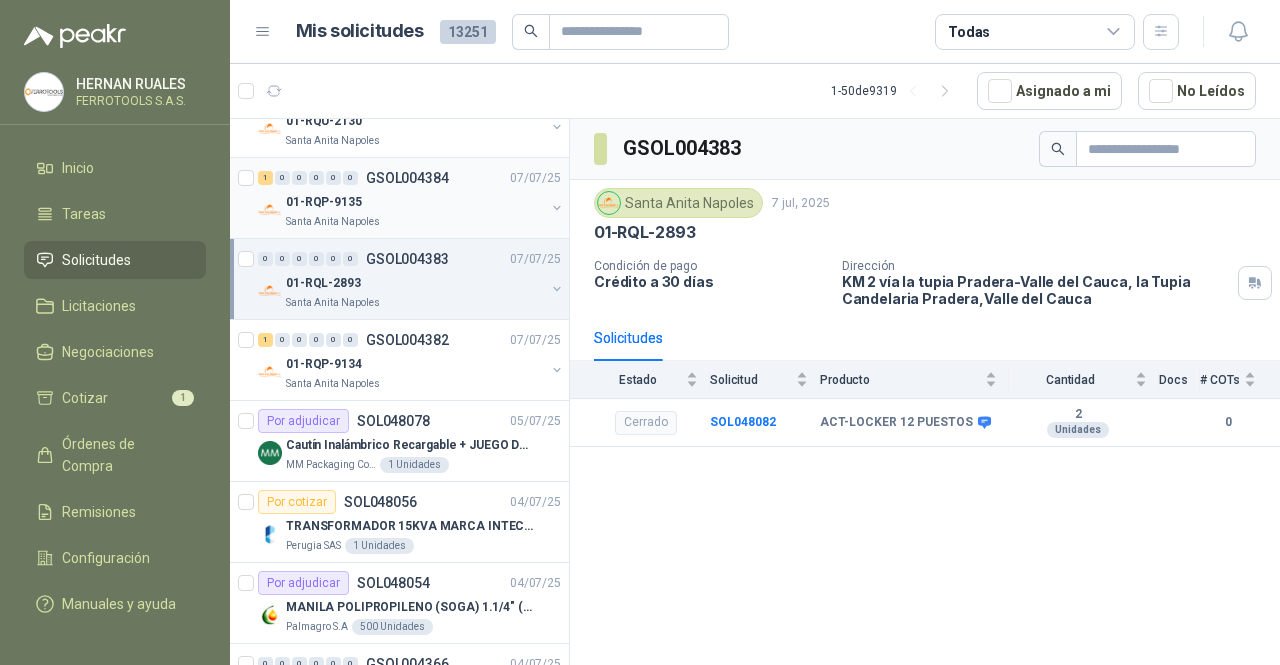 click on "01-RQP-9135" at bounding box center (324, 202) 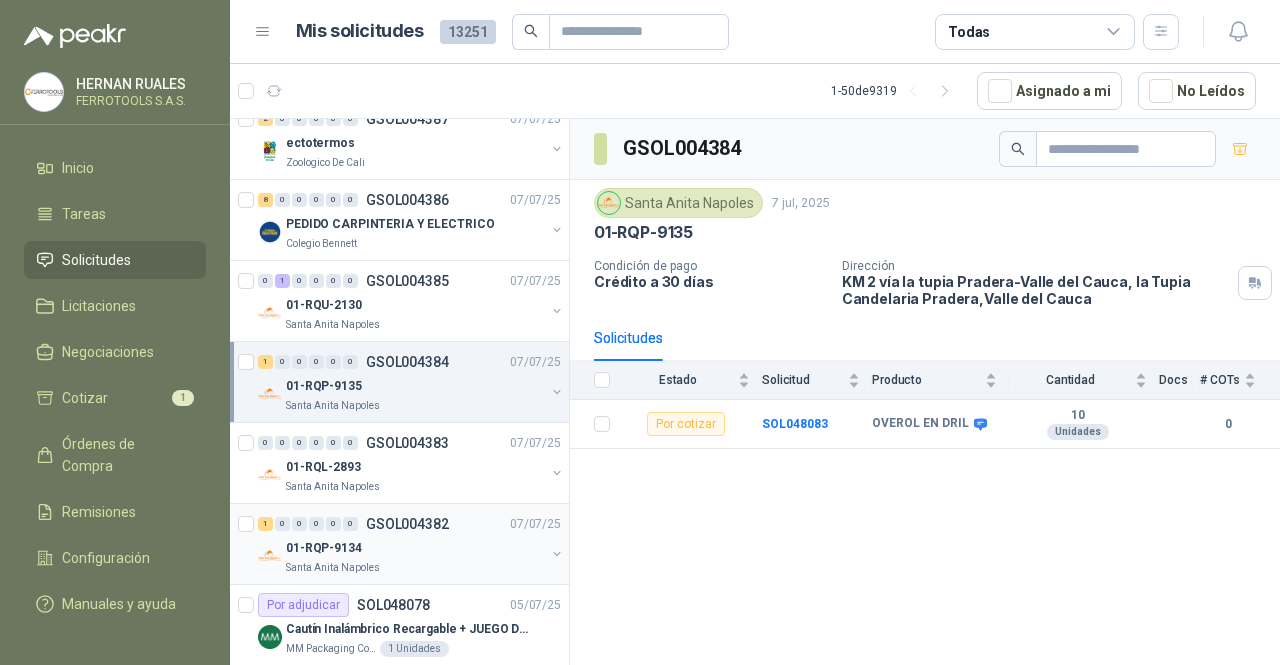 scroll, scrollTop: 1300, scrollLeft: 0, axis: vertical 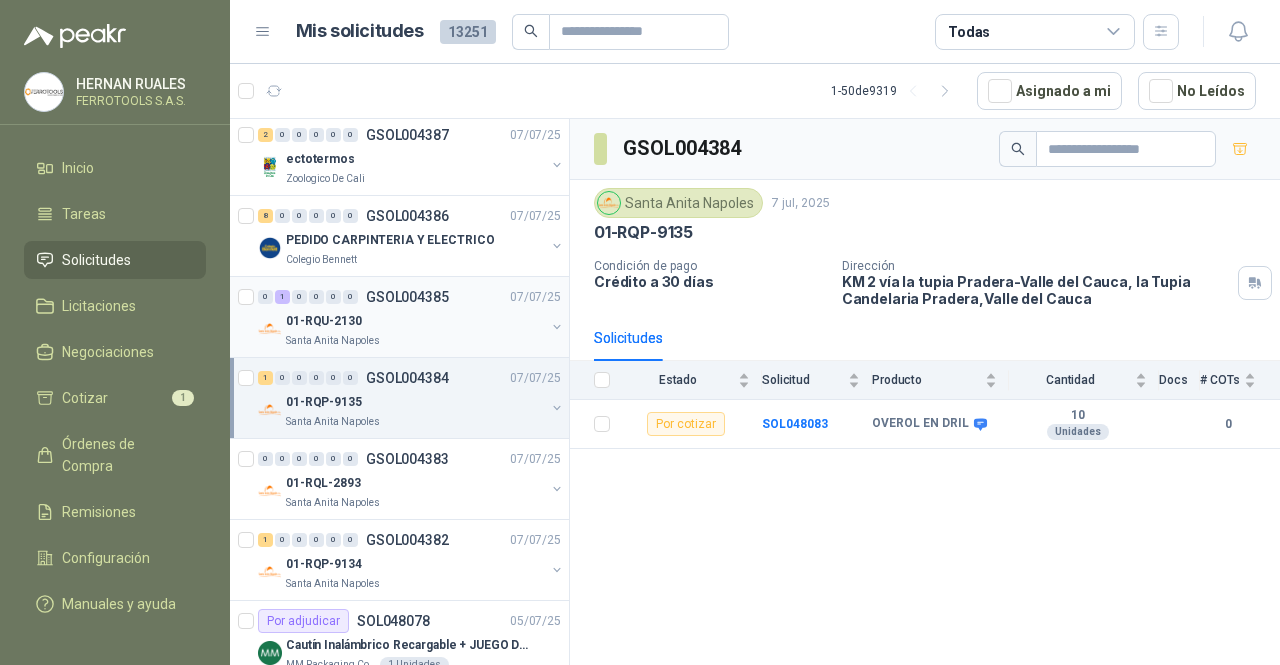 click on "01-RQU-2130" at bounding box center (415, 321) 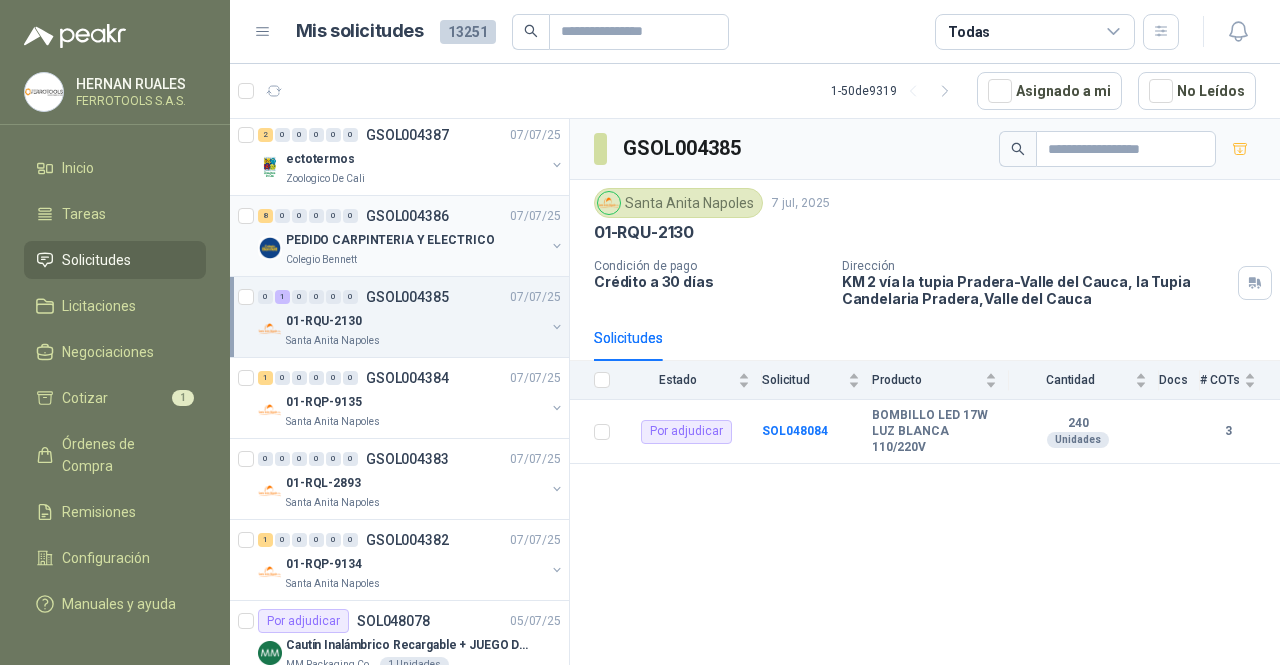 click on "PEDIDO CARPINTERIA Y ELECTRICO" at bounding box center [415, 240] 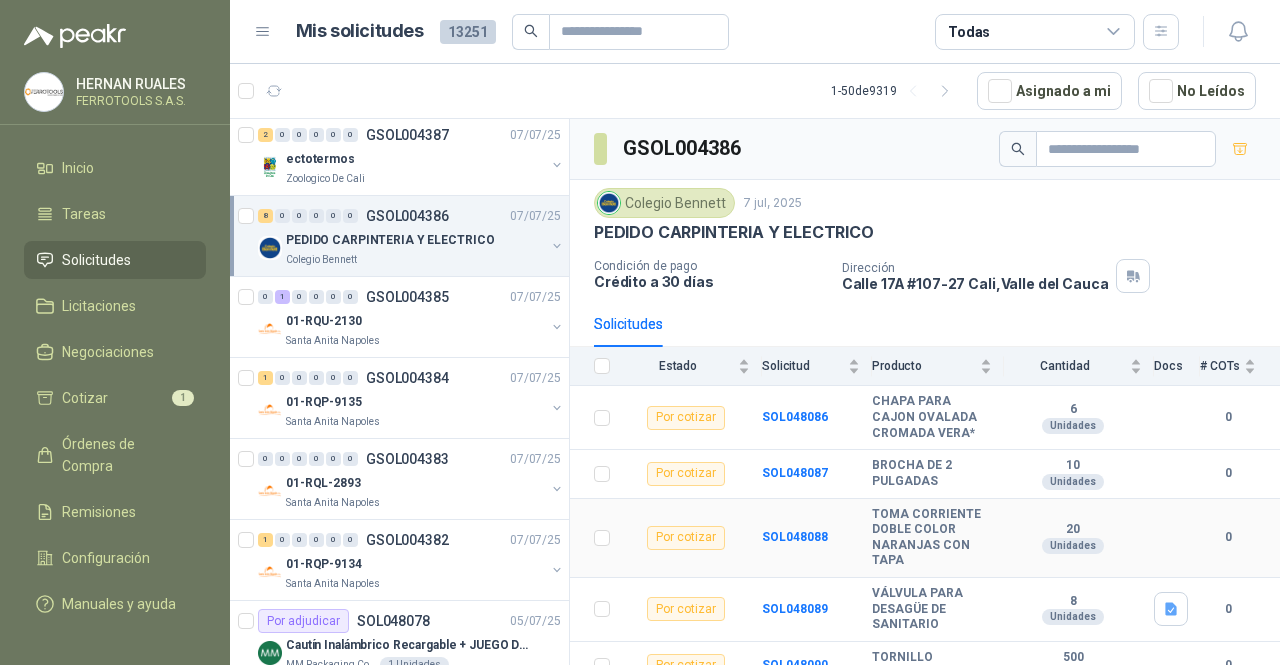 scroll, scrollTop: 257, scrollLeft: 0, axis: vertical 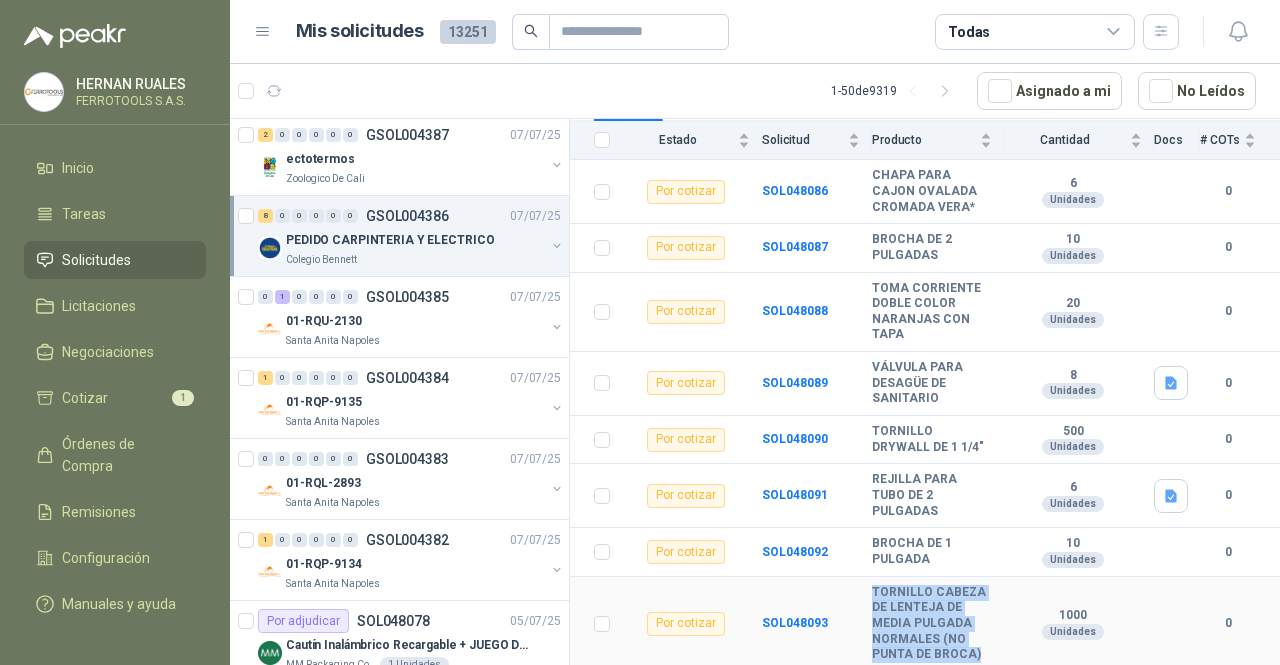 drag, startPoint x: 984, startPoint y: 656, endPoint x: 874, endPoint y: 583, distance: 132.01894 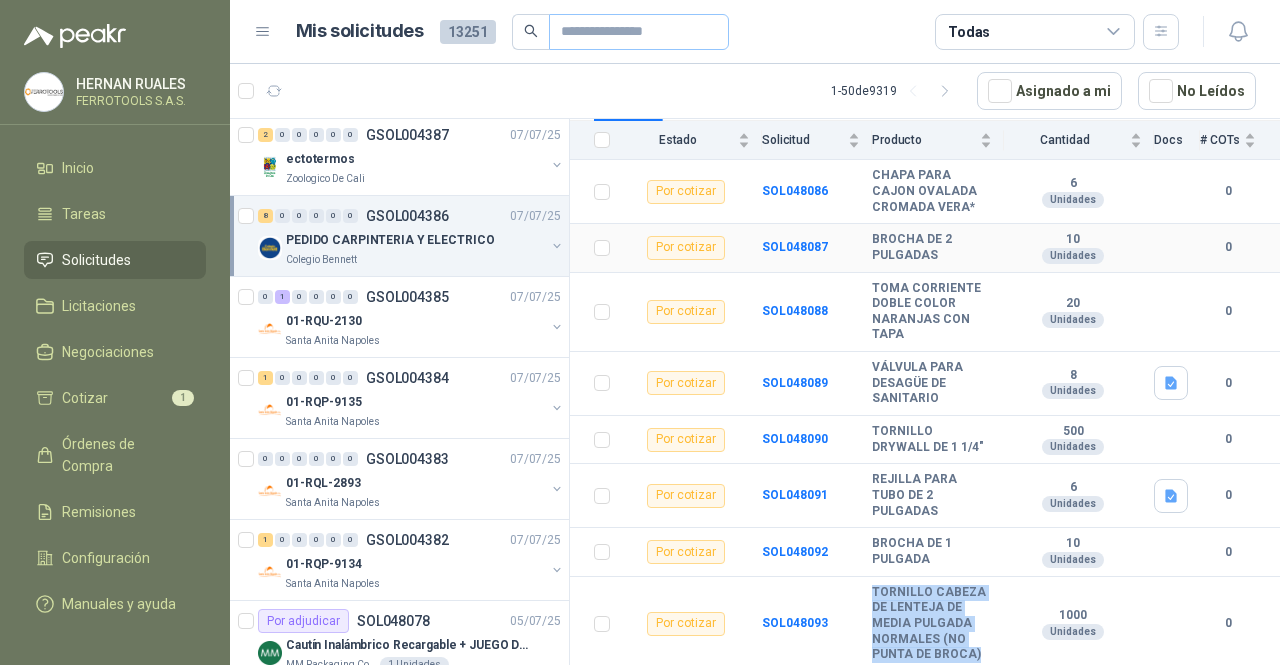 copy on "TORNILLO CABEZA DE LENTEJA DE MEDIA PULGADA NORMALES (NO PUNTA DE BROCA)" 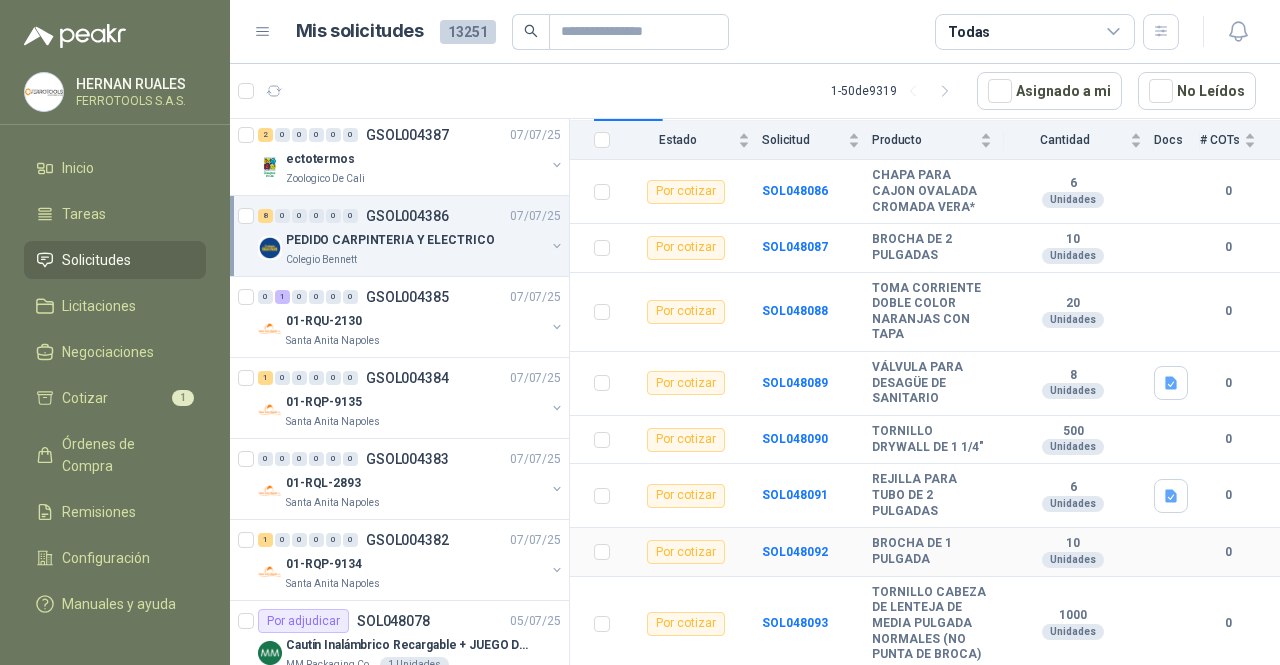 click on "BROCHA DE 1 PULGADA" at bounding box center [938, 552] 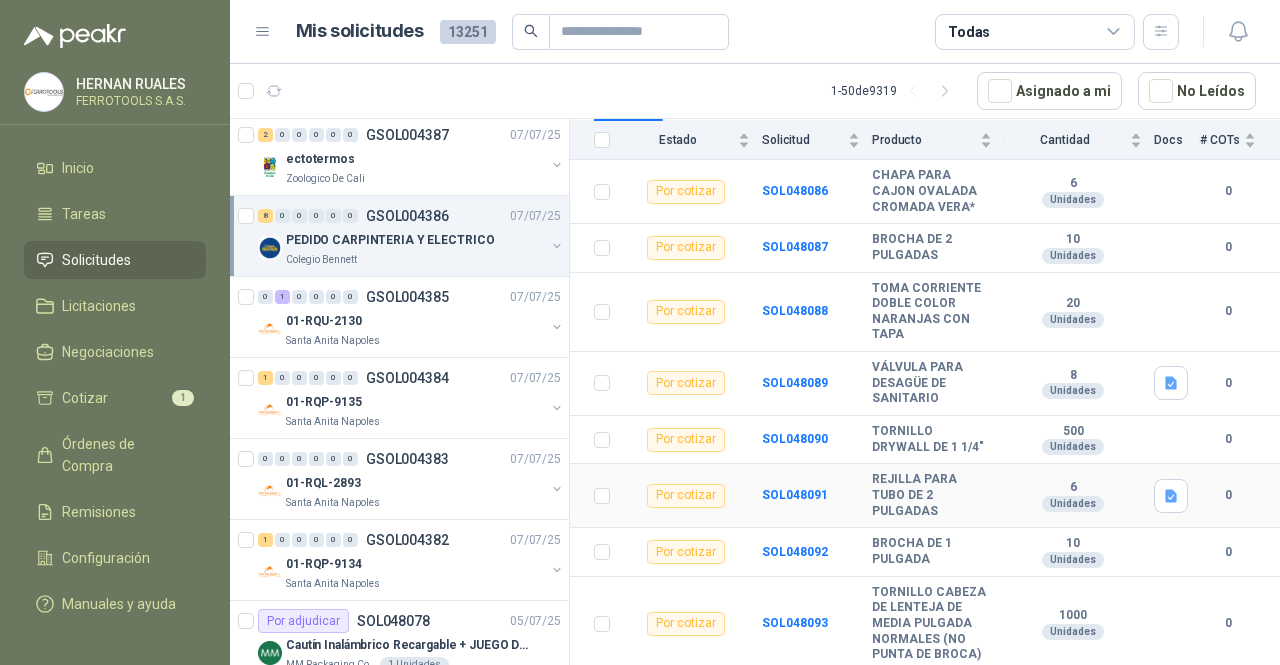 drag, startPoint x: 1150, startPoint y: 489, endPoint x: 1180, endPoint y: 450, distance: 49.20366 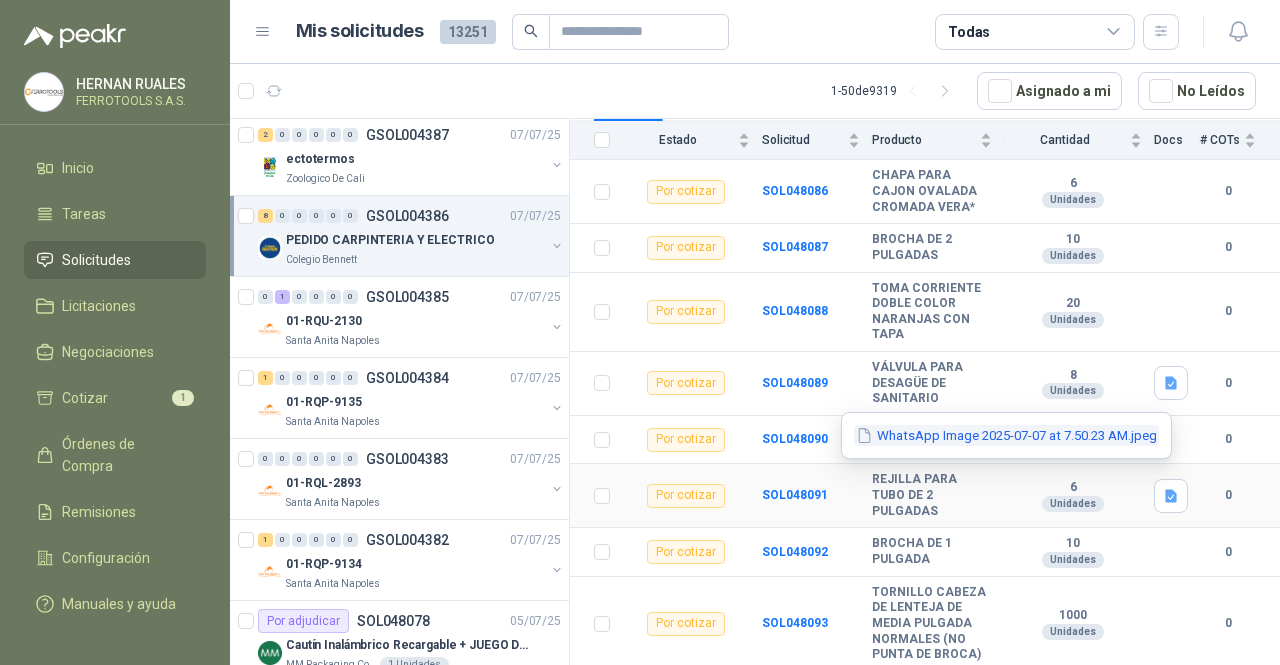 click on "WhatsApp Image 2025-07-07 at 7.50.23 AM.jpeg" at bounding box center (1006, 435) 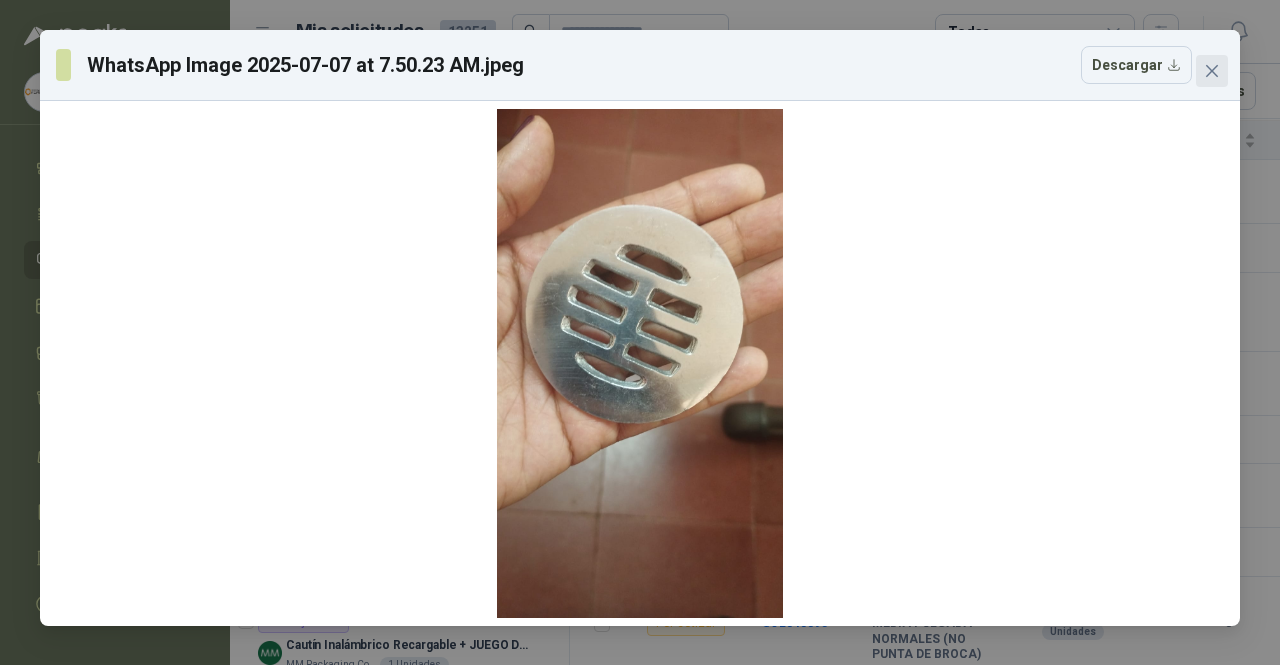 click at bounding box center (1212, 71) 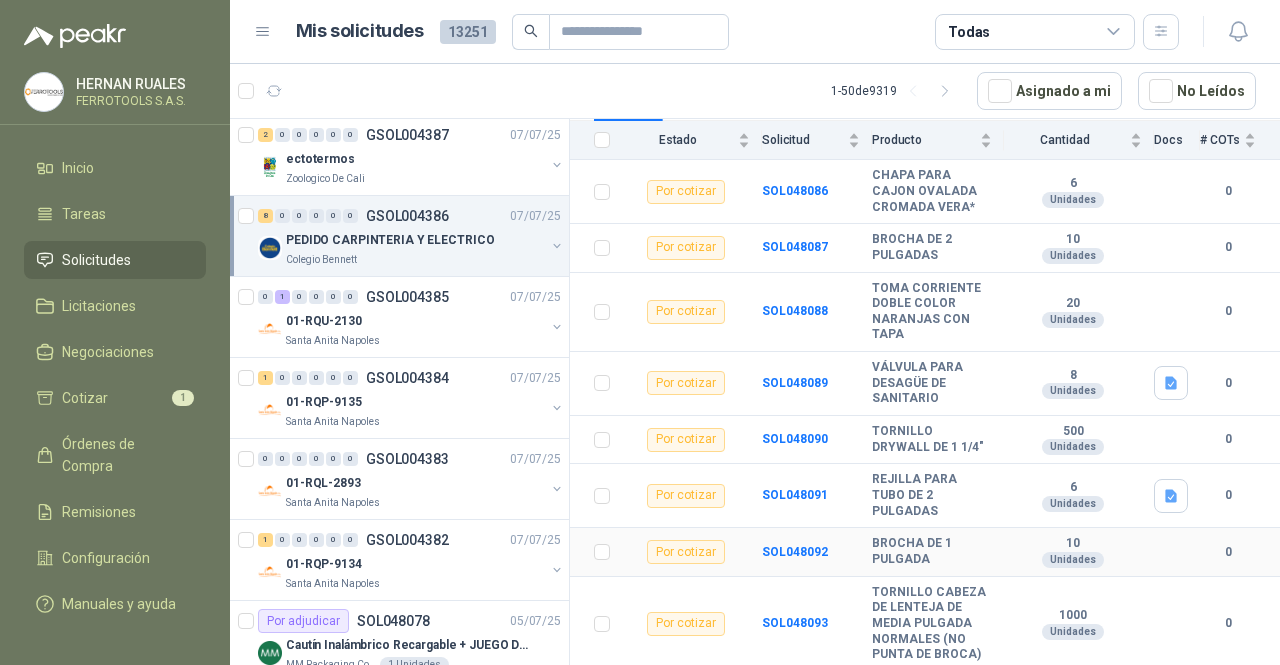 scroll, scrollTop: 157, scrollLeft: 0, axis: vertical 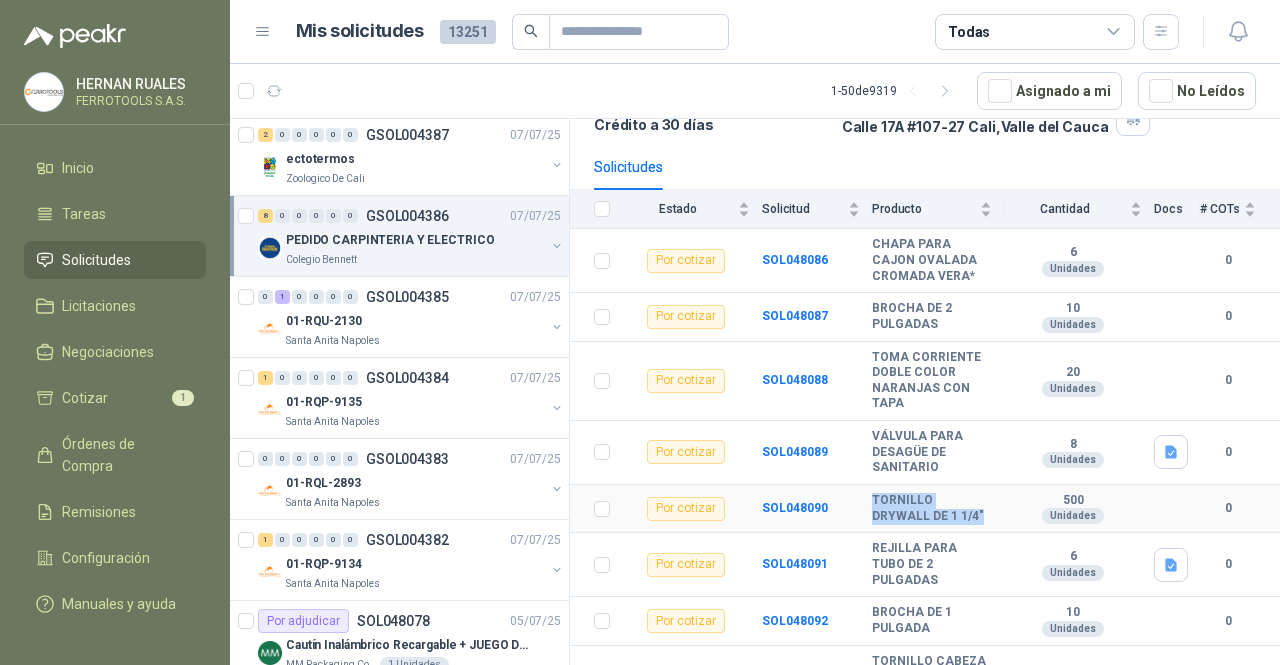 drag, startPoint x: 909, startPoint y: 538, endPoint x: 870, endPoint y: 500, distance: 54.451813 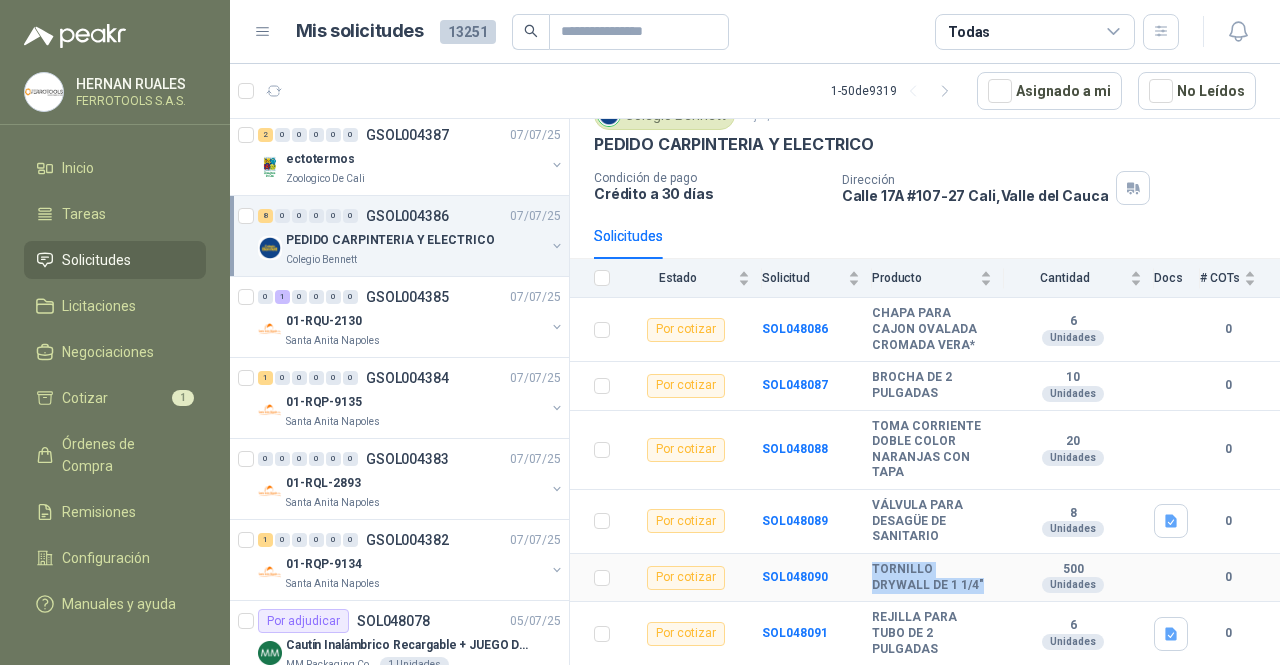 scroll, scrollTop: 0, scrollLeft: 0, axis: both 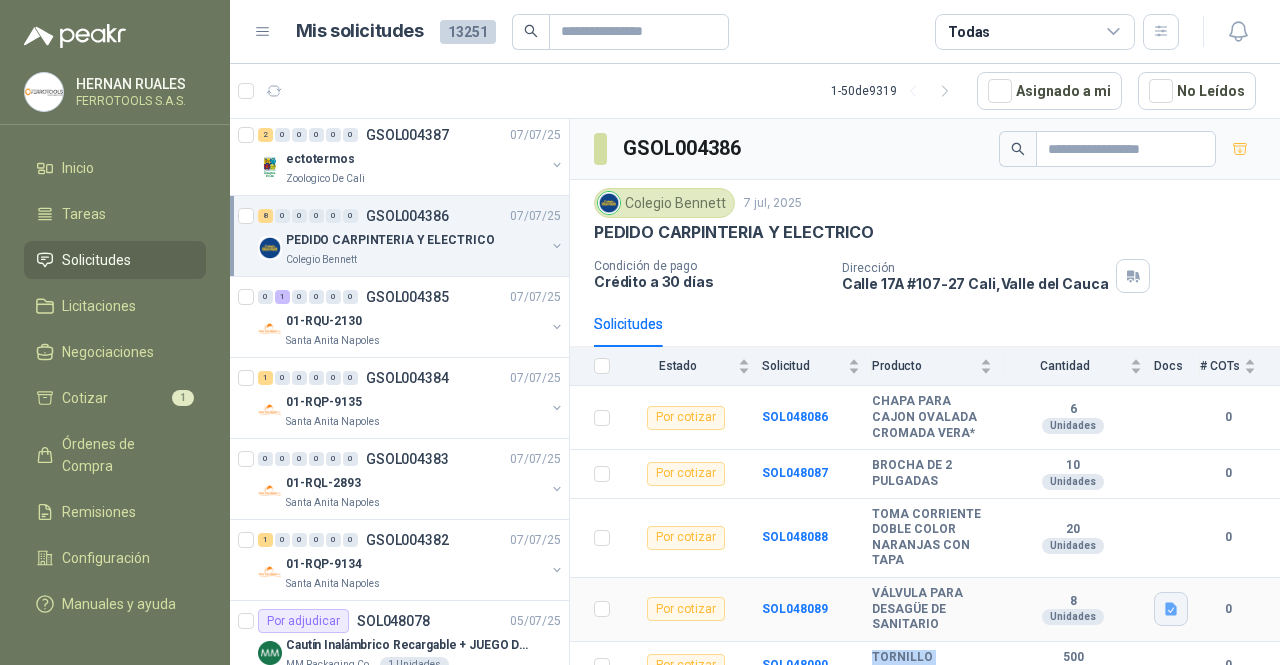 click at bounding box center (1171, 609) 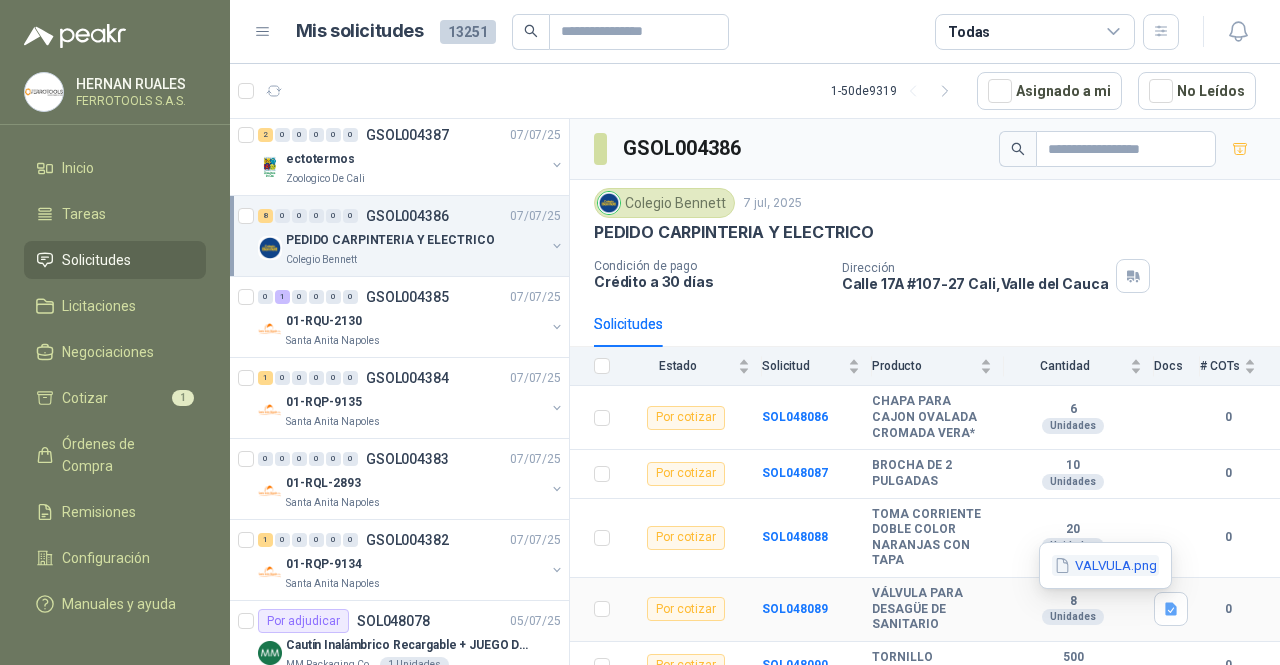 click on "VALVULA.png" at bounding box center [0, 0] 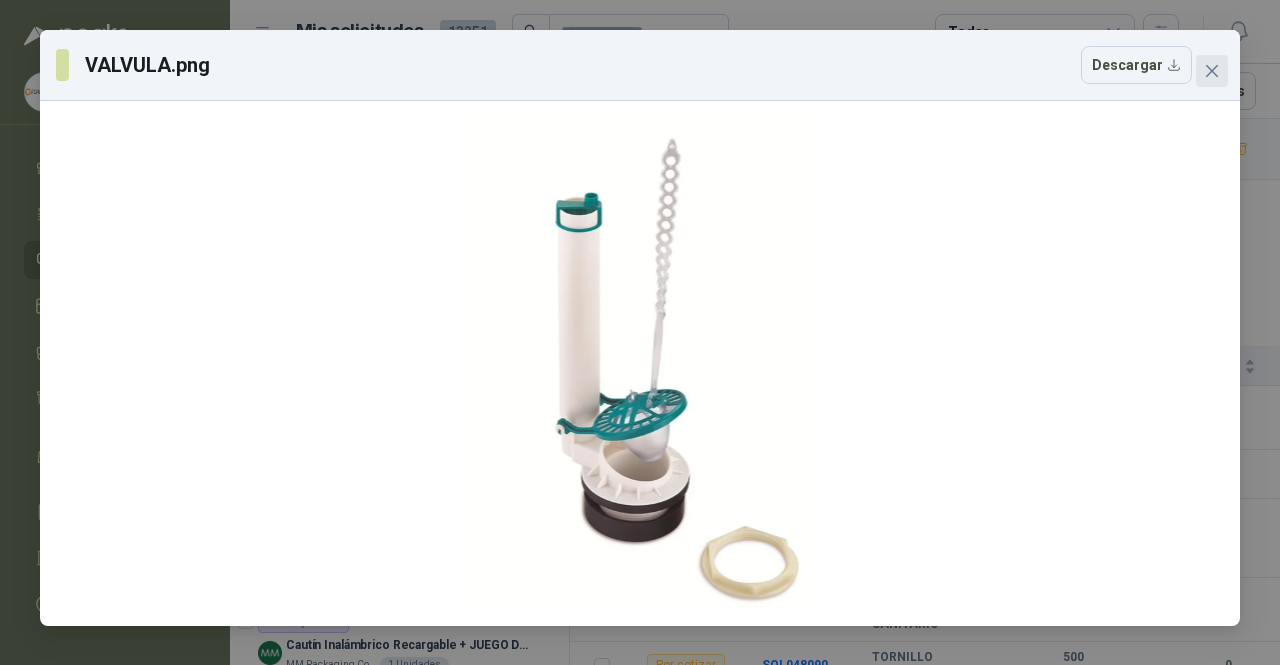 click at bounding box center [1212, 71] 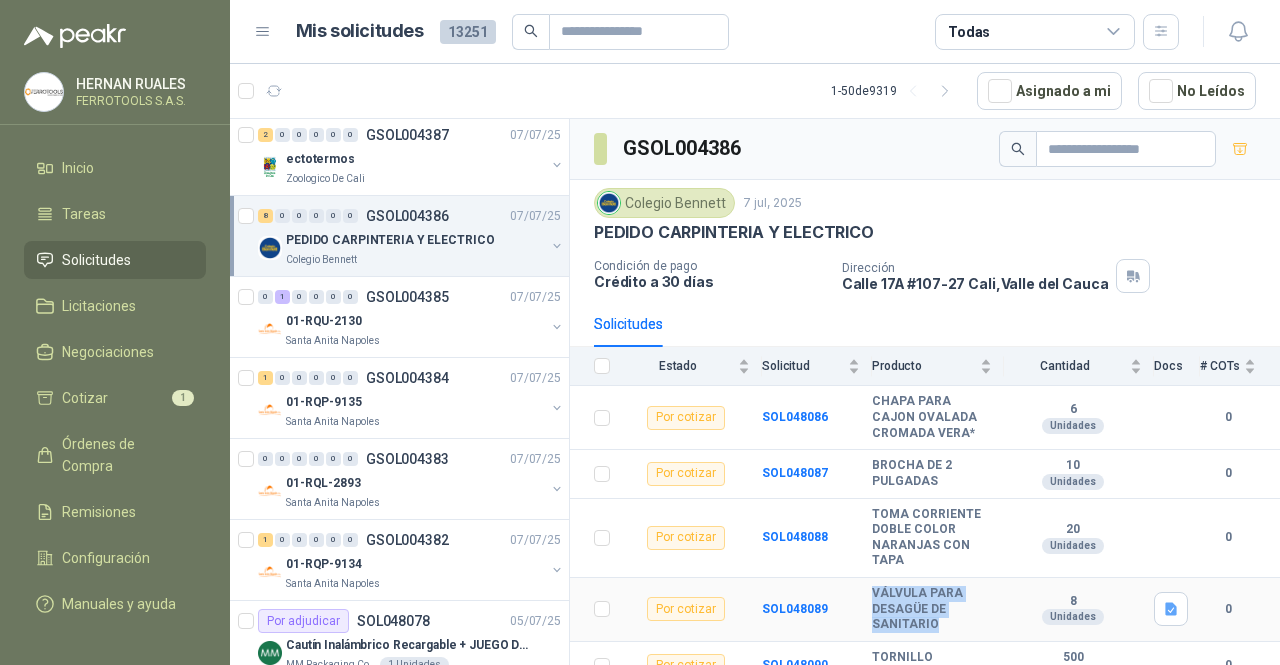 drag, startPoint x: 938, startPoint y: 621, endPoint x: 871, endPoint y: 595, distance: 71.867935 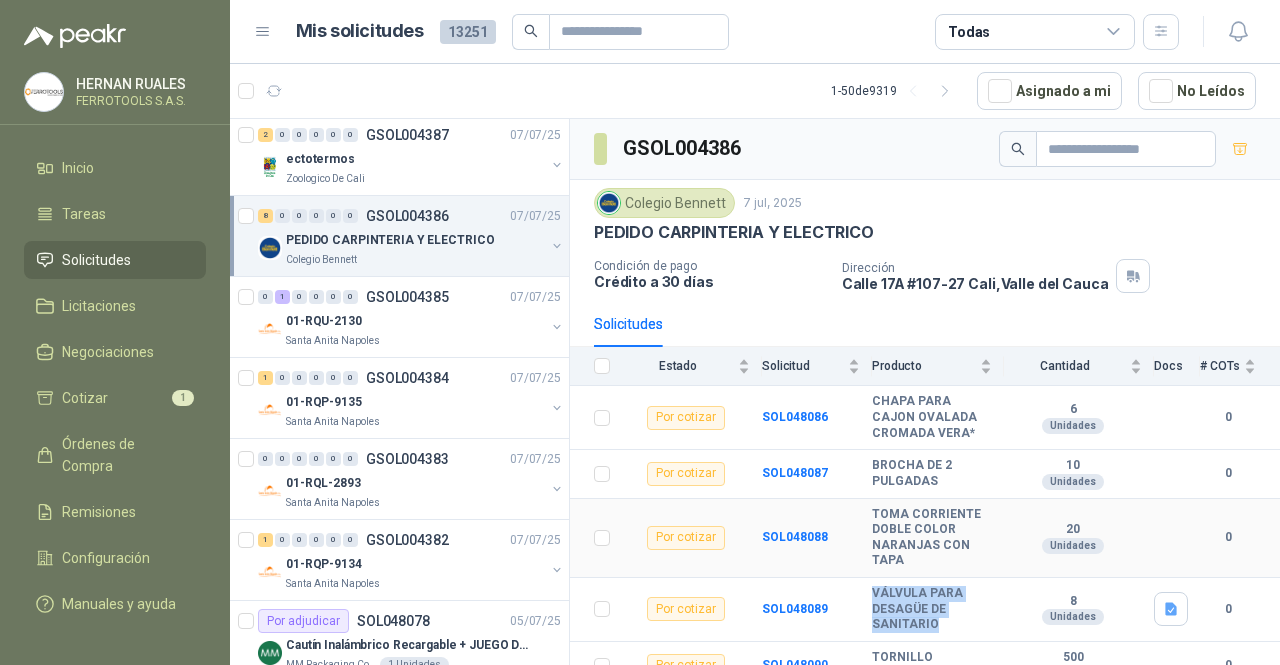 copy on "VÁLVULA PARA DESAGÜE DE SANITARIO" 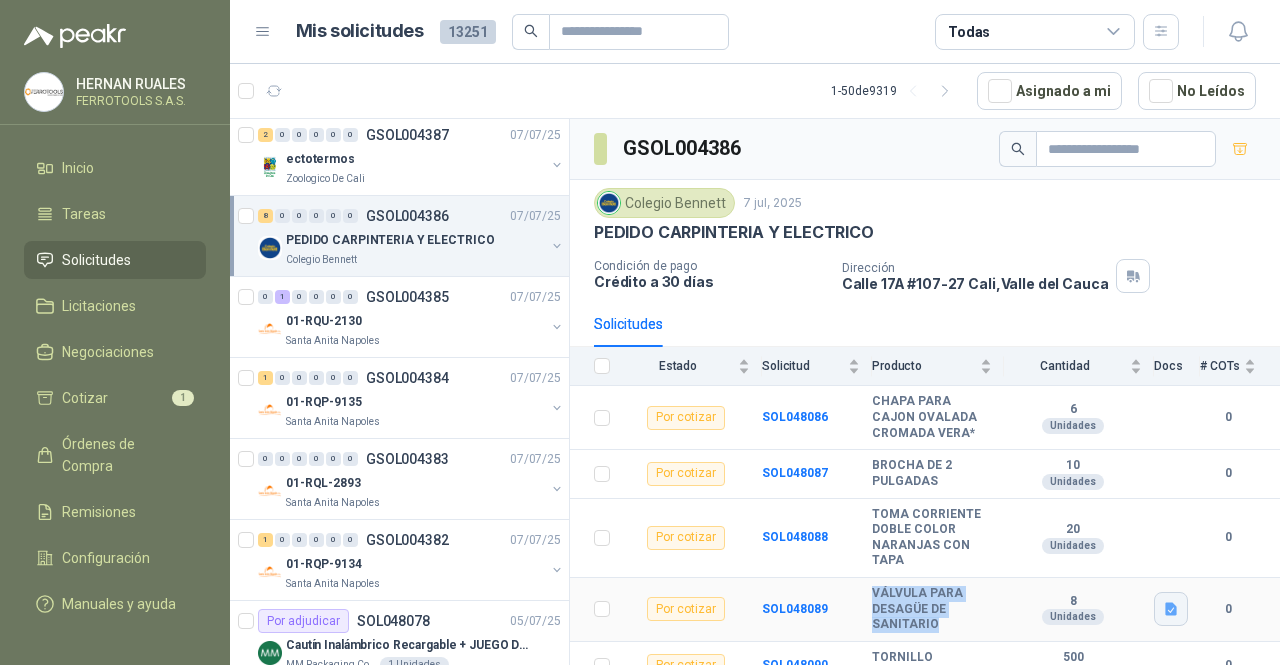 click at bounding box center [1171, 609] 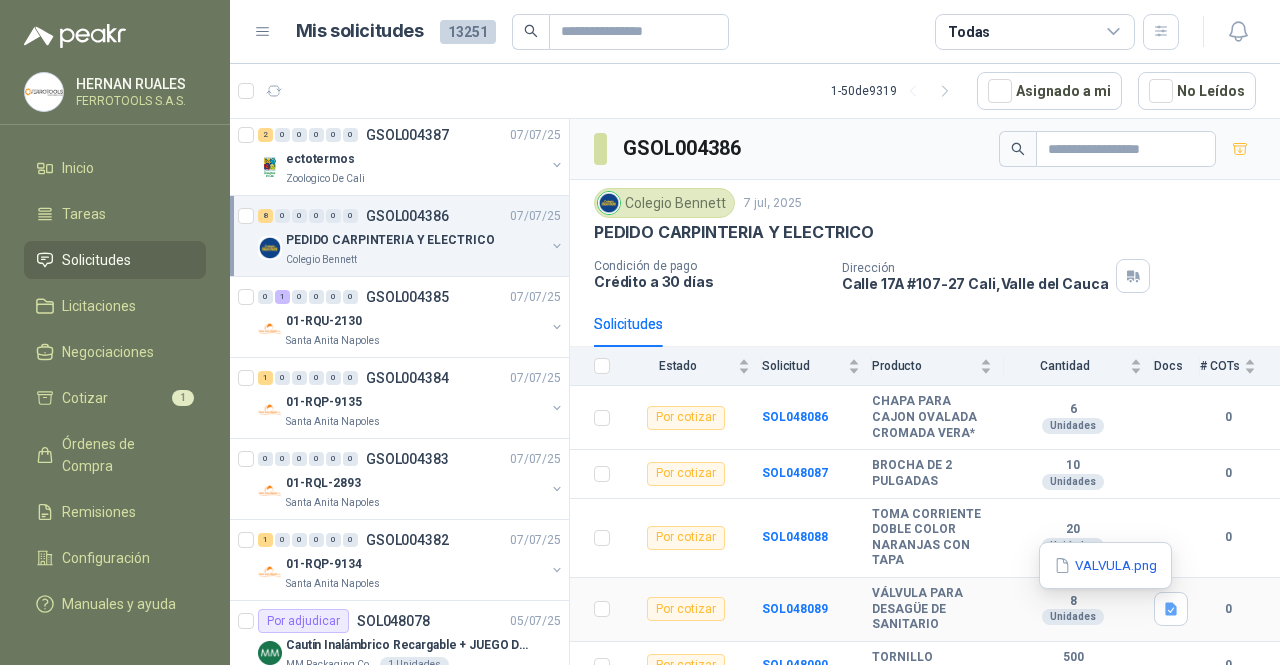 click on "VALVULA.png" at bounding box center (0, 0) 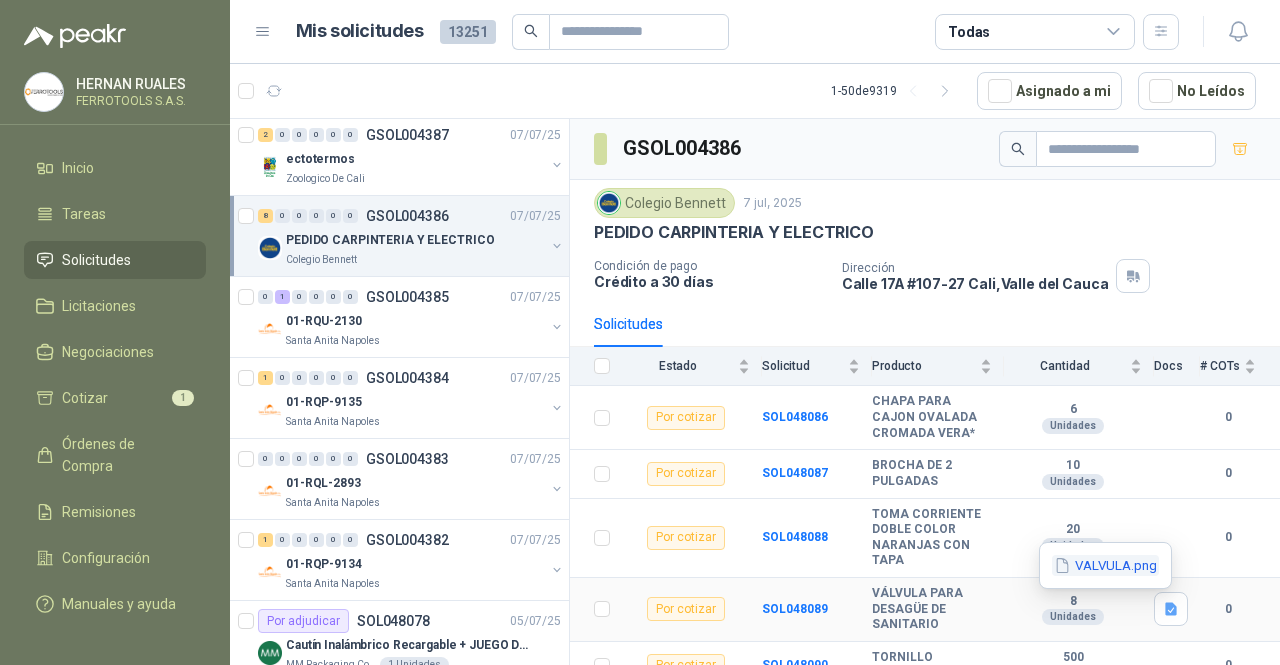 click on "VALVULA.png" at bounding box center [0, 0] 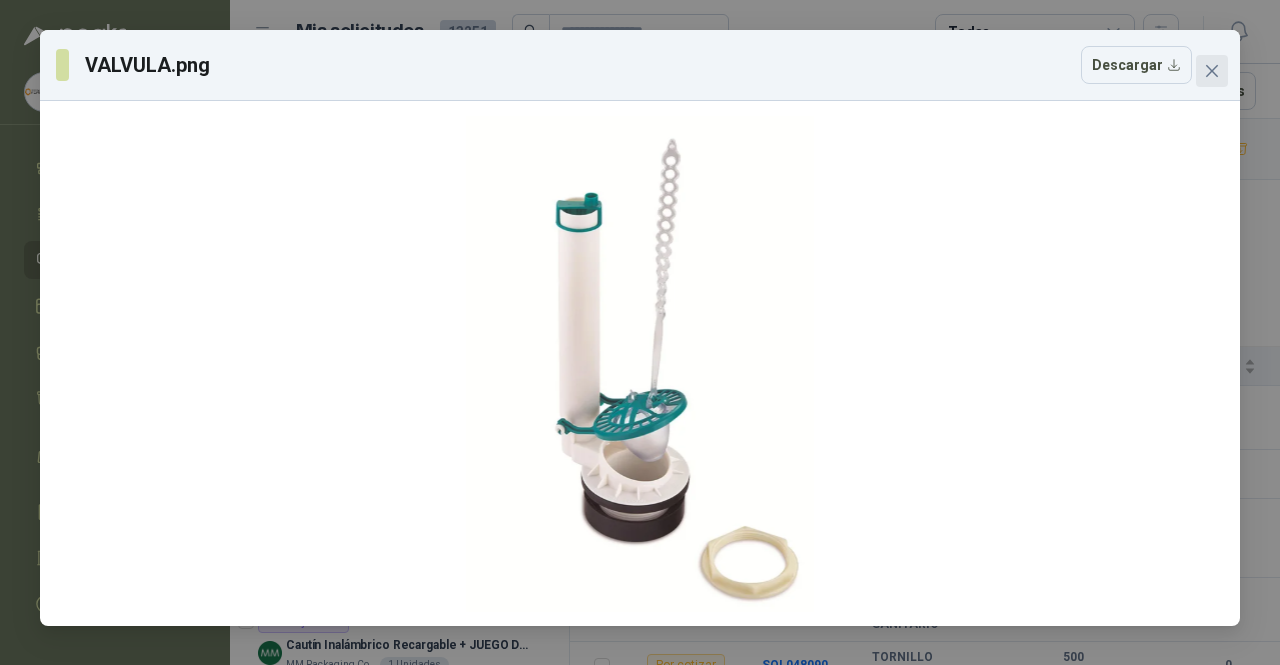 click at bounding box center (1212, 71) 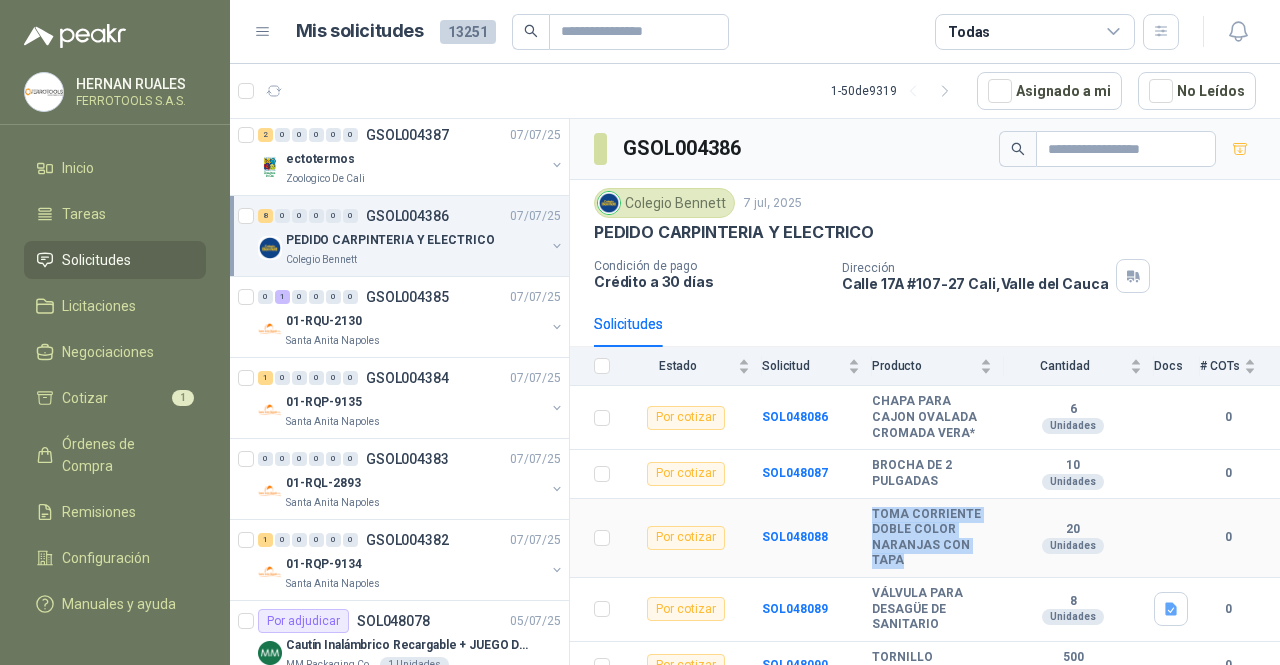 drag, startPoint x: 918, startPoint y: 570, endPoint x: 857, endPoint y: 512, distance: 84.17244 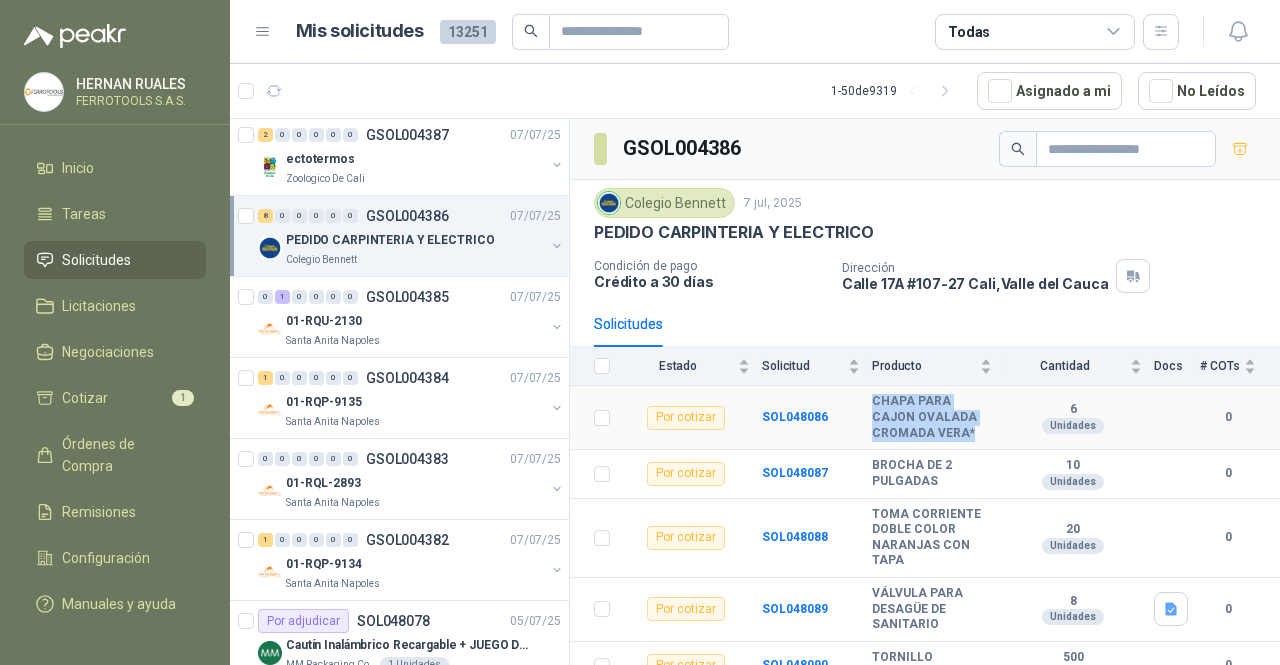 drag, startPoint x: 972, startPoint y: 434, endPoint x: 868, endPoint y: 399, distance: 109.73149 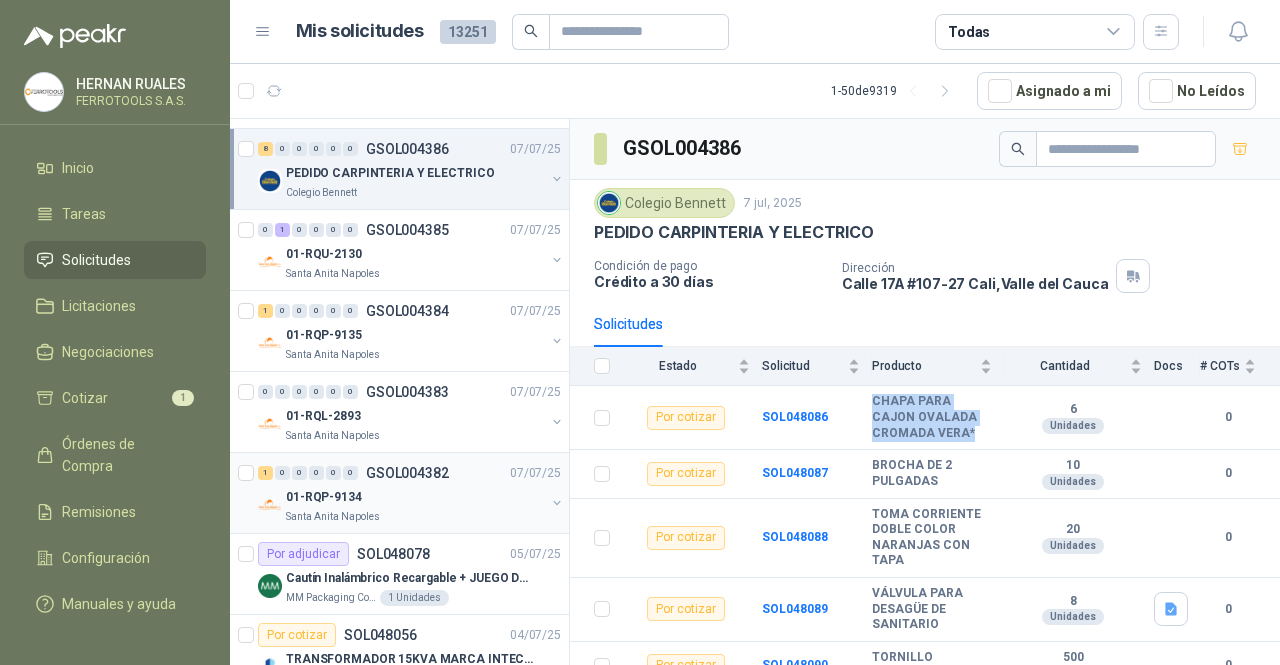scroll, scrollTop: 1400, scrollLeft: 0, axis: vertical 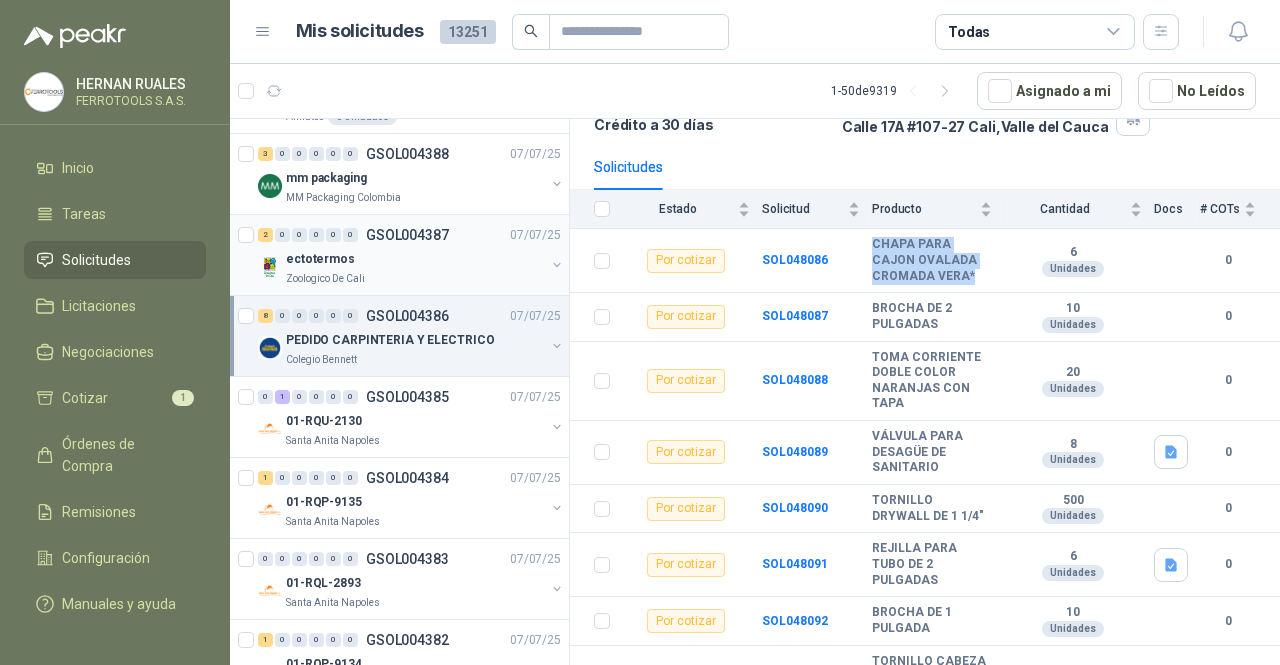 click on "ectotermos" at bounding box center (415, 259) 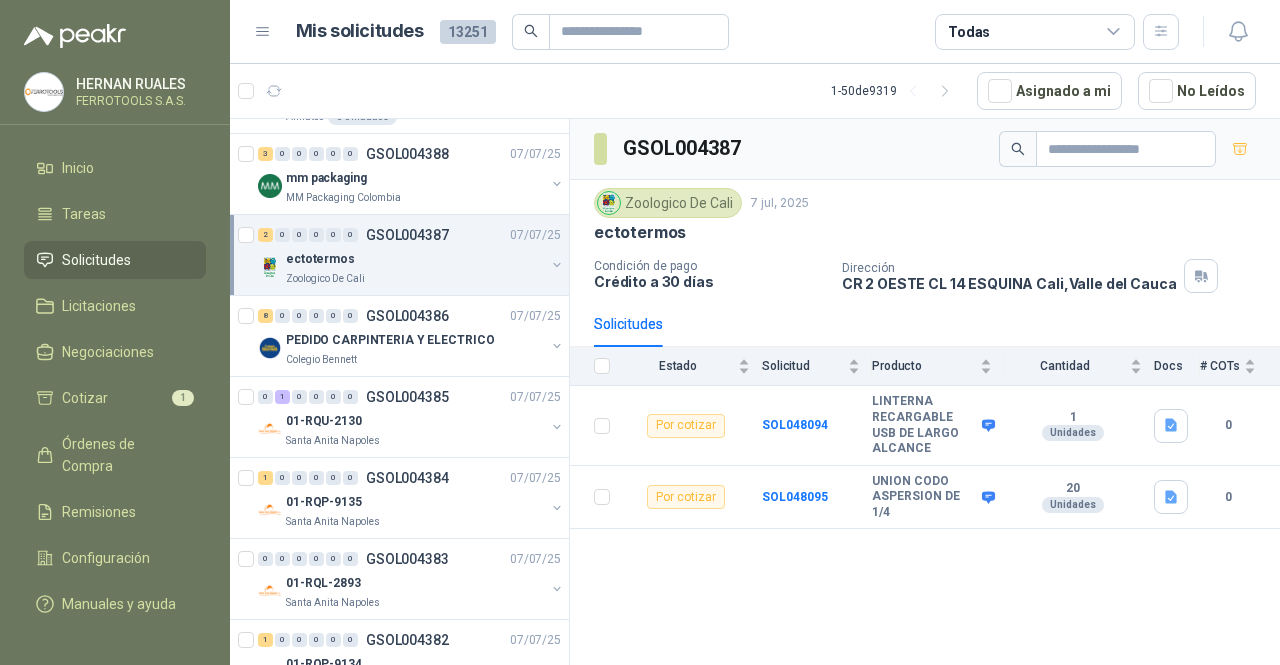 scroll, scrollTop: 1100, scrollLeft: 0, axis: vertical 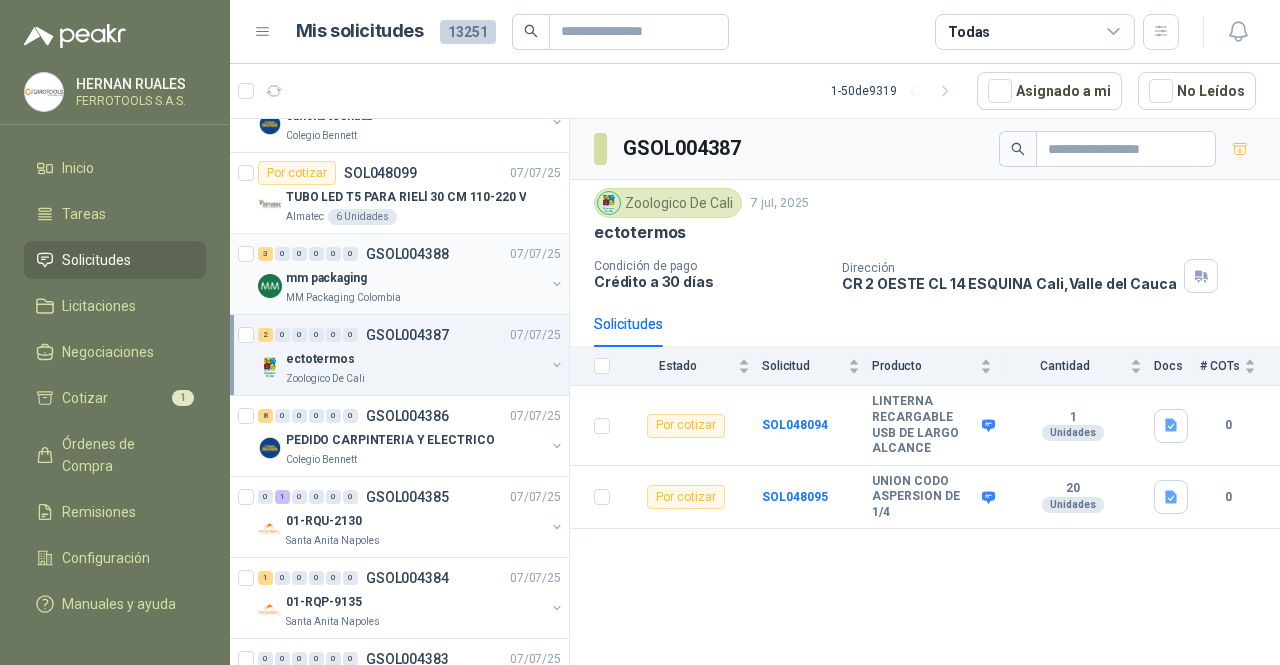 click on "3   0   0   0   0   0   GSOL004388 [DATE]" at bounding box center [411, 254] 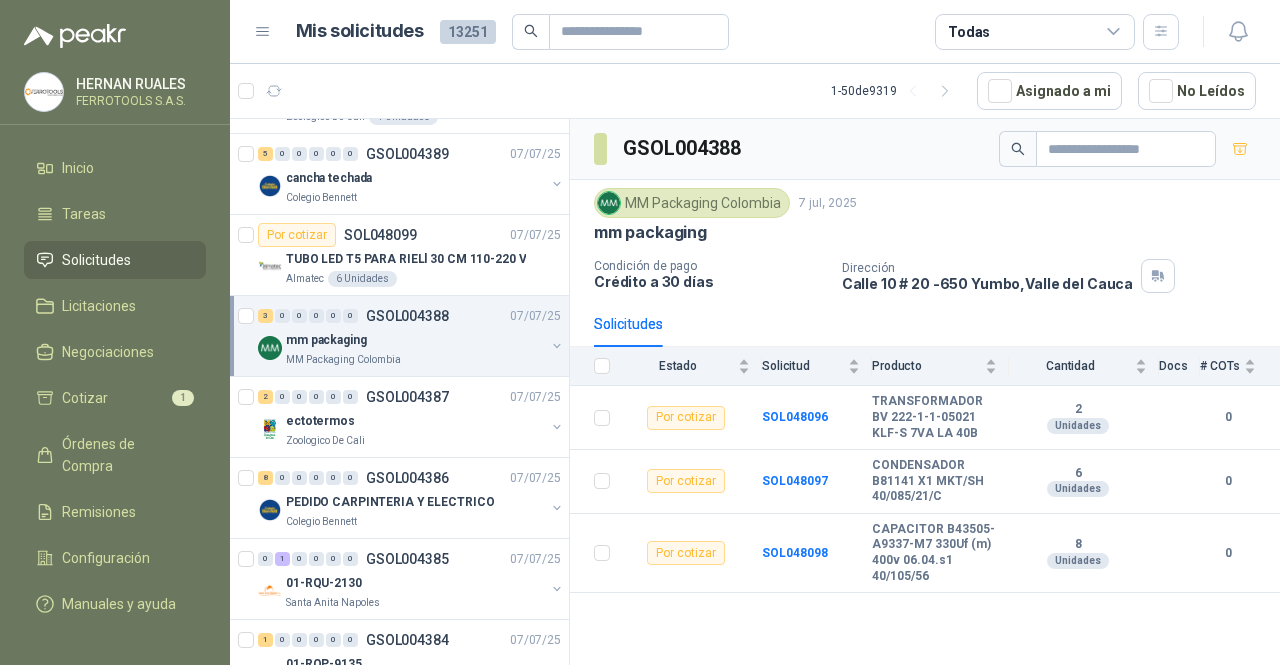 scroll, scrollTop: 1000, scrollLeft: 0, axis: vertical 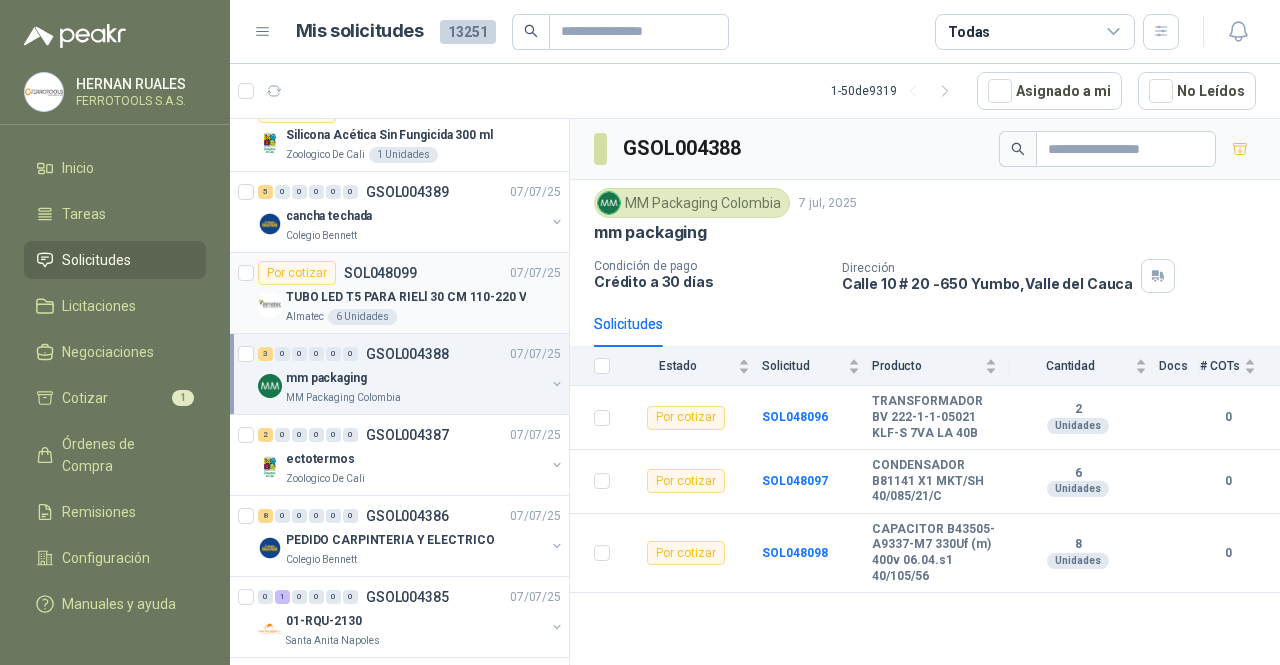 click on "Almatec 6   Unidades" at bounding box center (423, 317) 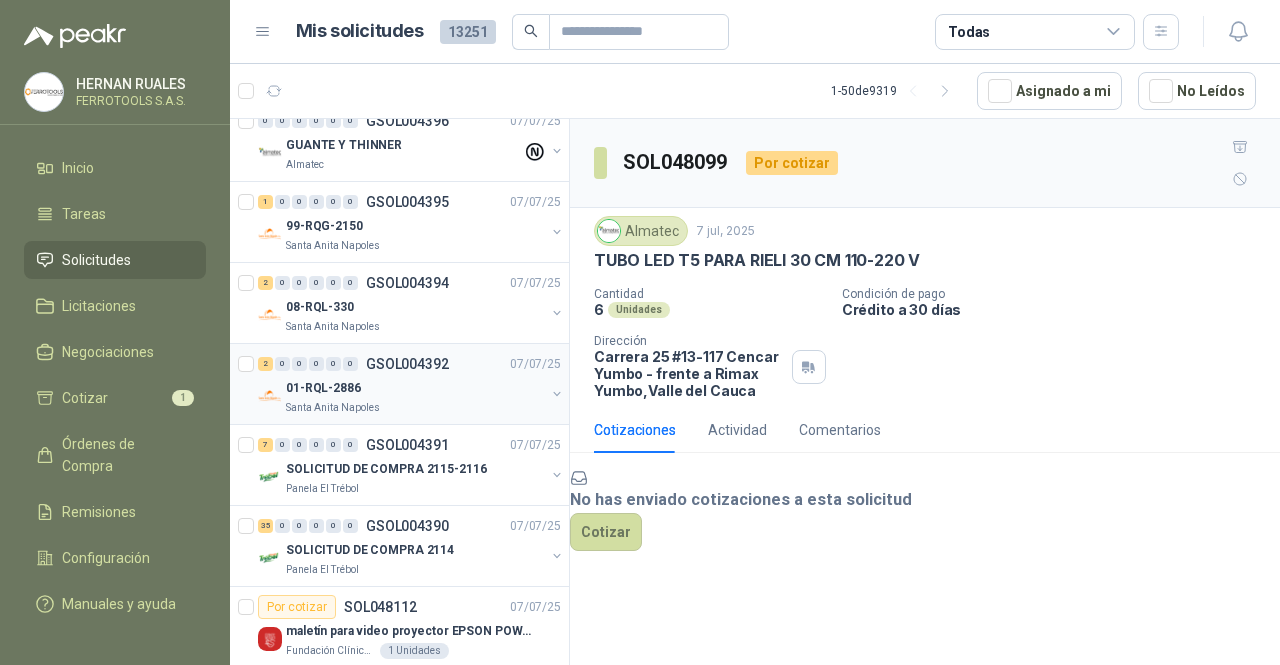 scroll, scrollTop: 0, scrollLeft: 0, axis: both 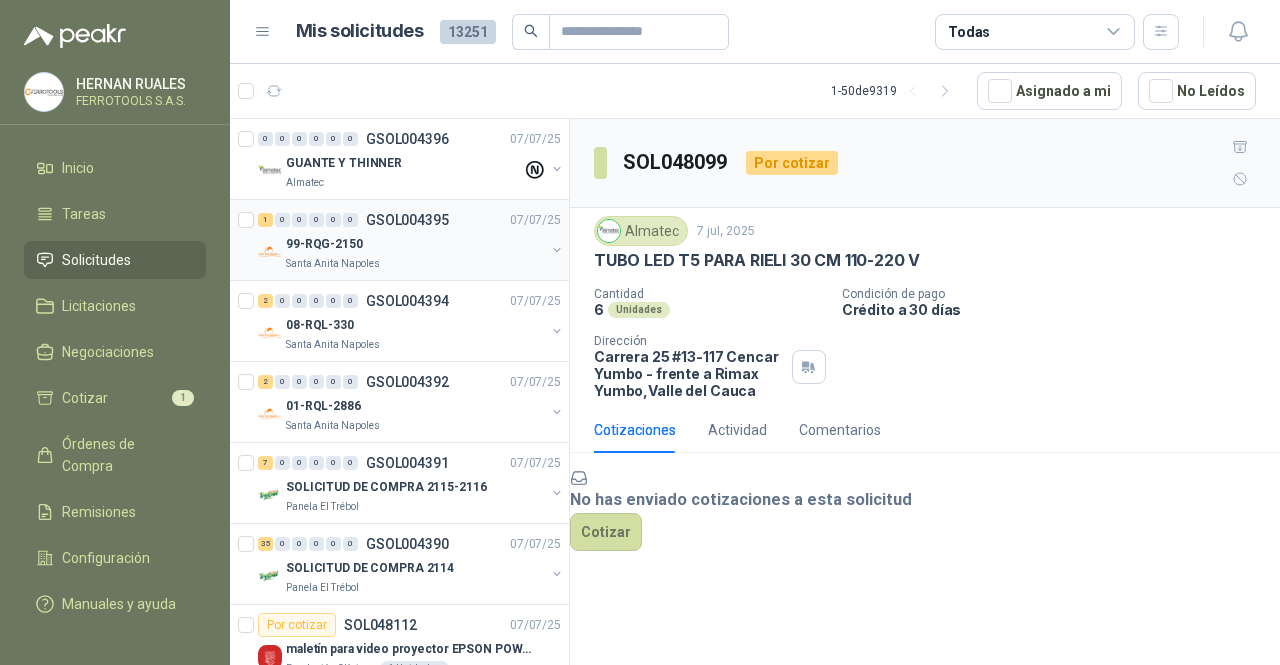 click on "99-RQG-2150" at bounding box center [415, 244] 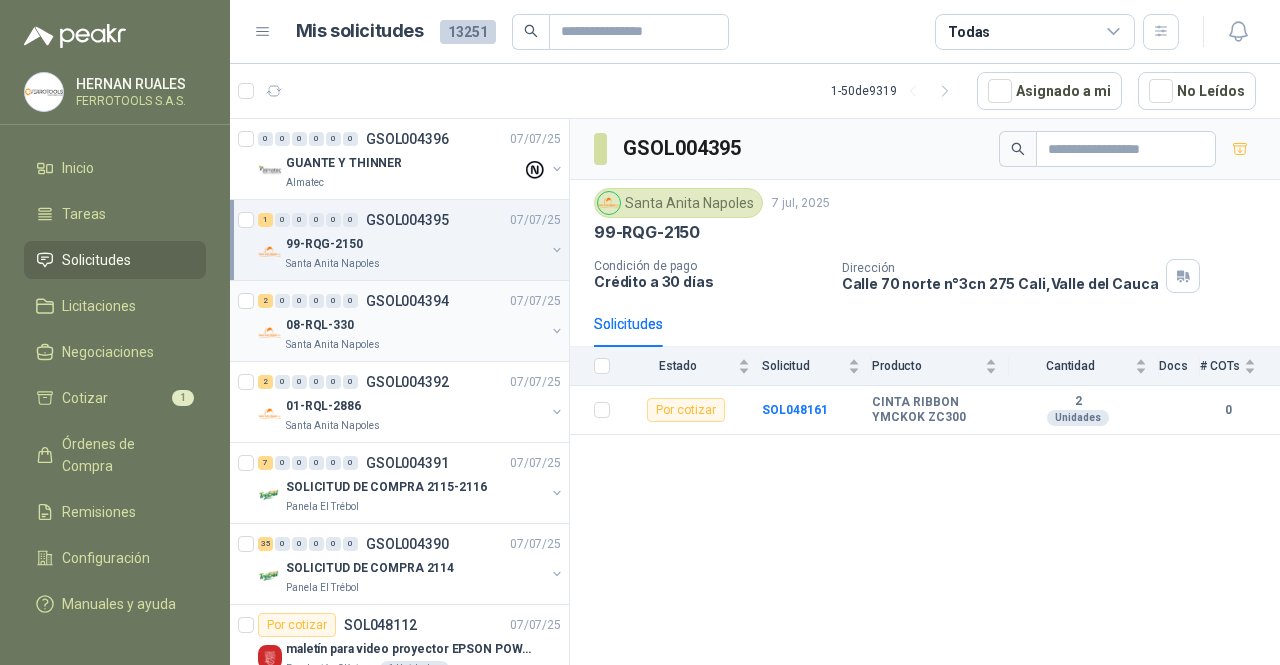 click on "Santa Anita Napoles" at bounding box center [415, 345] 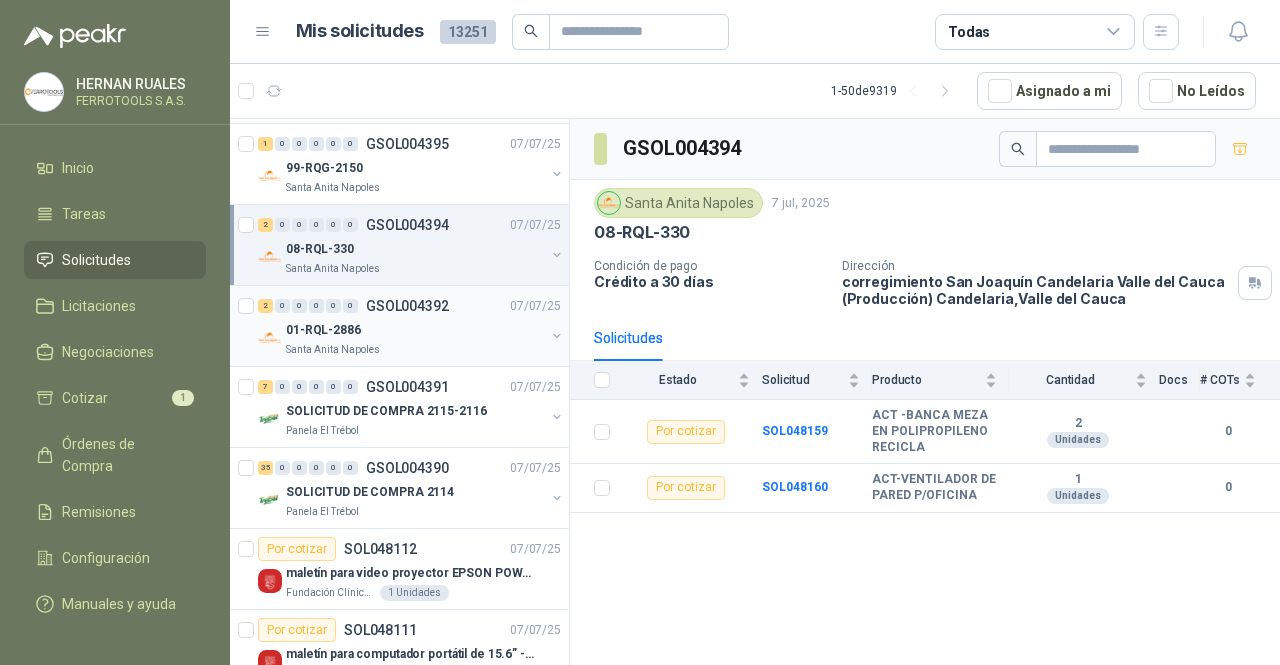 scroll, scrollTop: 100, scrollLeft: 0, axis: vertical 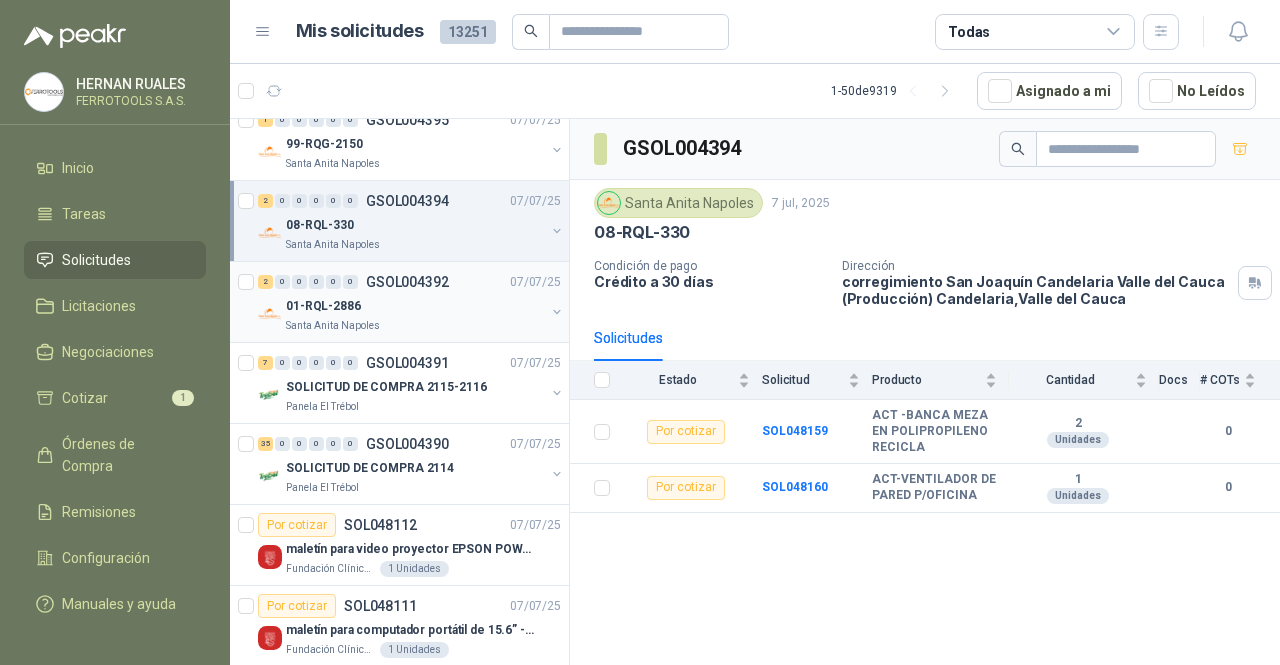 click on "GSOL004392" at bounding box center (407, 282) 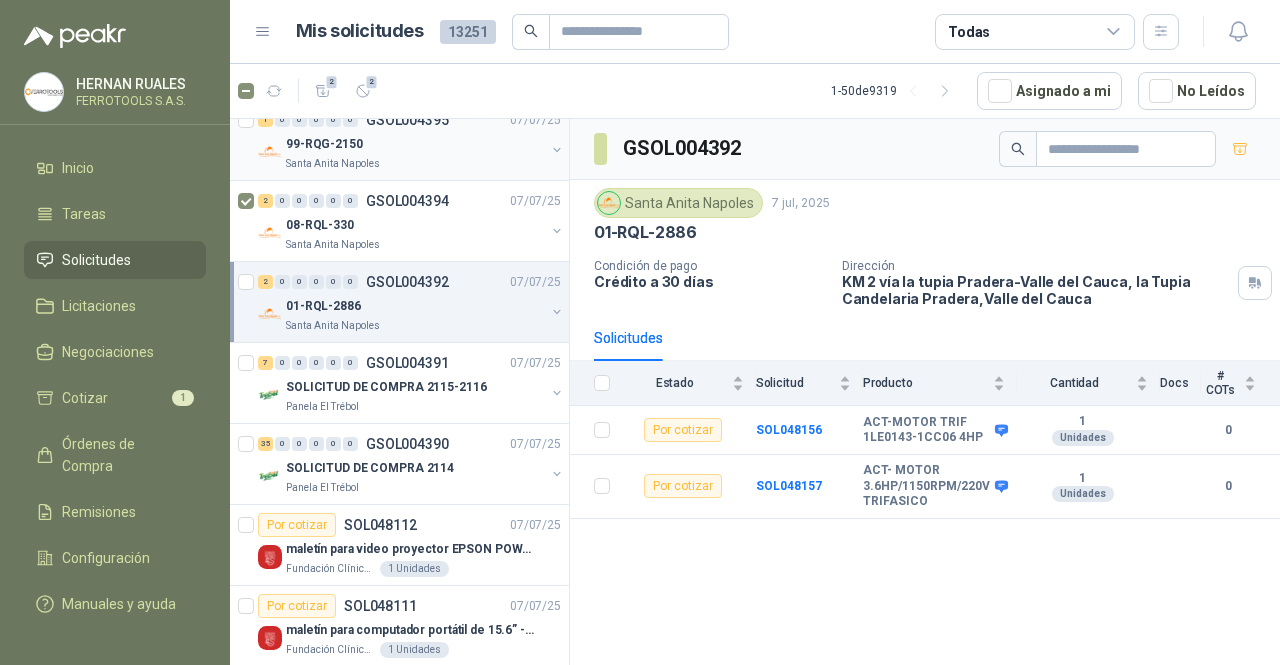 click at bounding box center (248, 59) 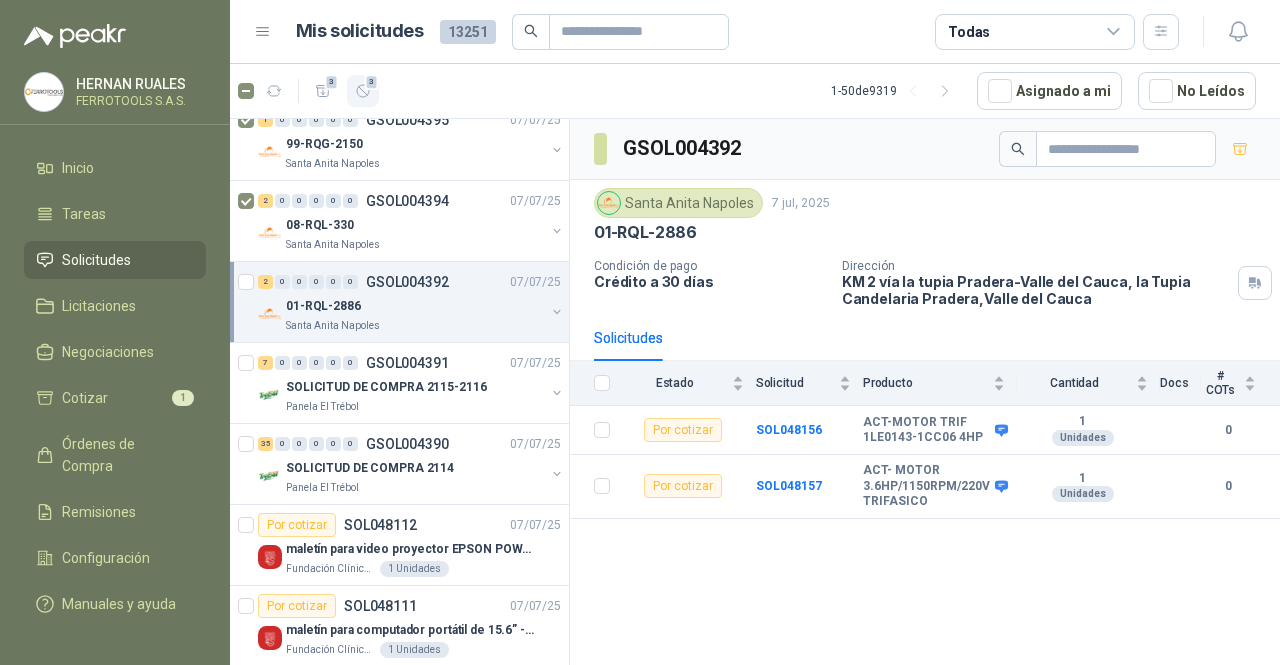 click at bounding box center (363, 91) 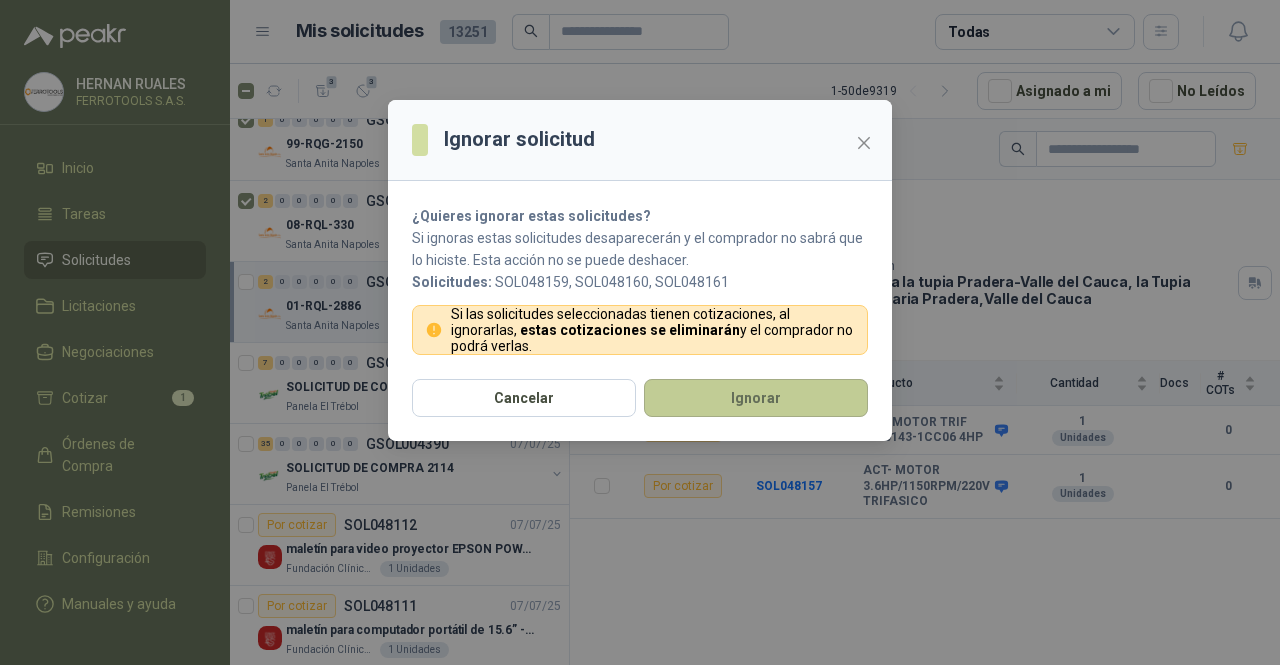 click on "Ignorar" at bounding box center (756, 398) 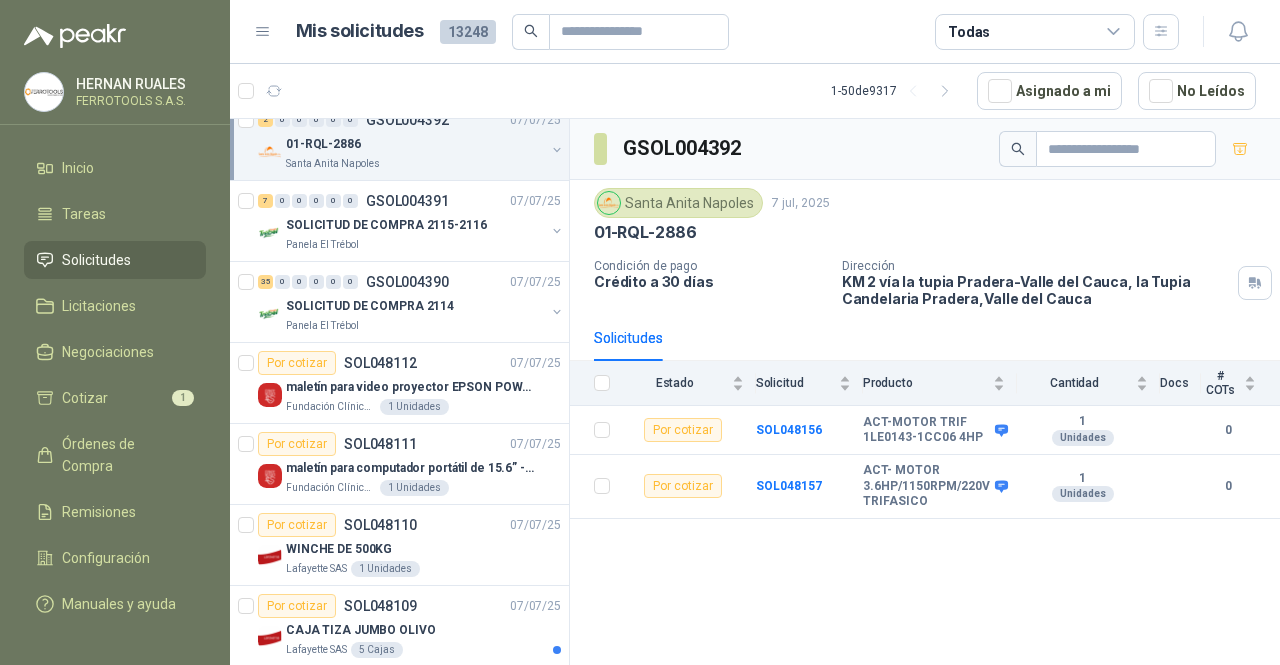 scroll, scrollTop: 0, scrollLeft: 0, axis: both 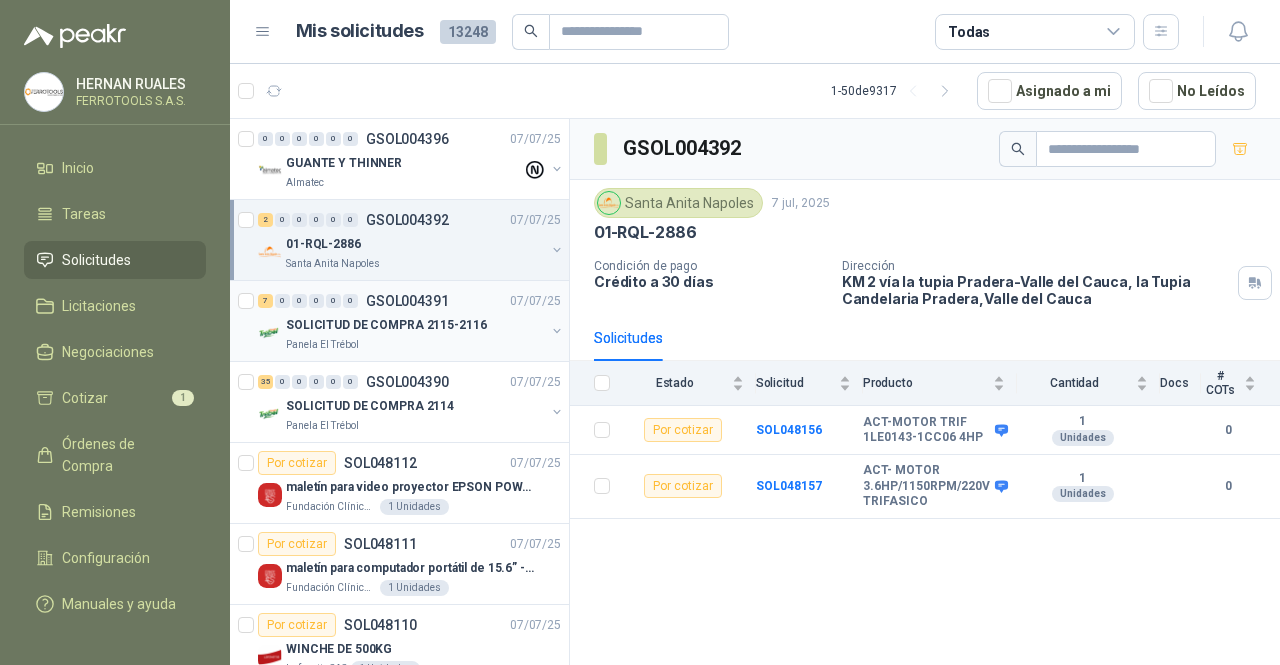 click on "SOLICITUD DE COMPRA 2115-2116" at bounding box center [386, 325] 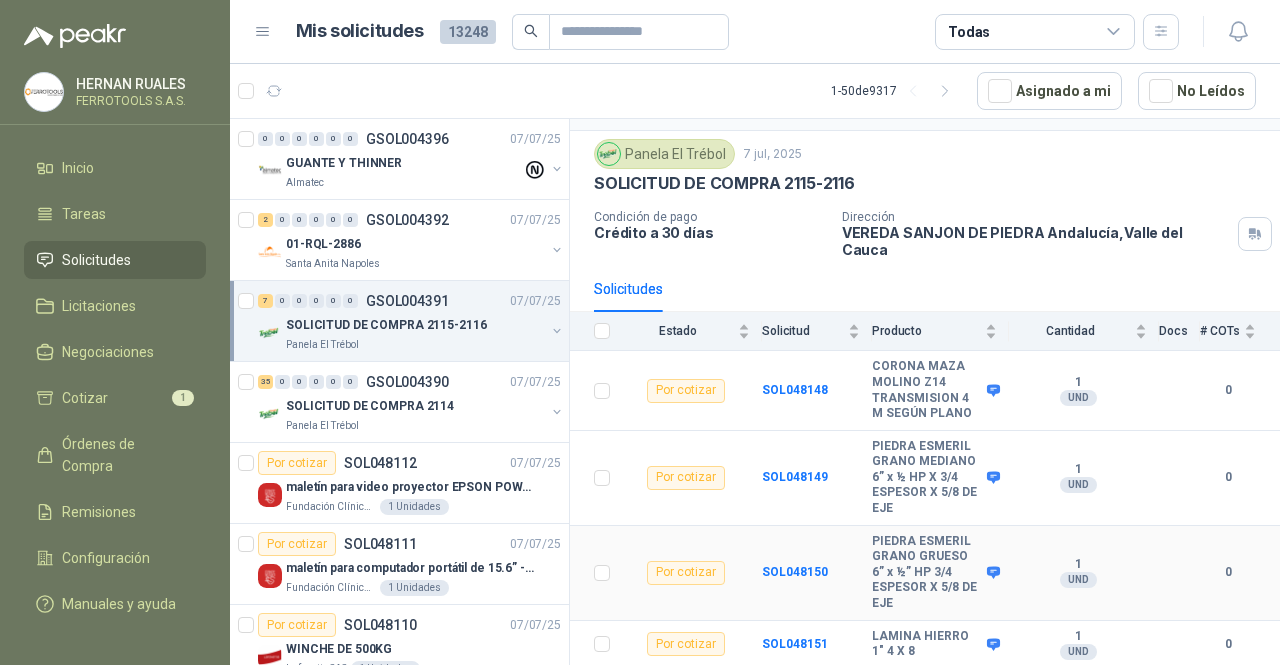 scroll, scrollTop: 0, scrollLeft: 0, axis: both 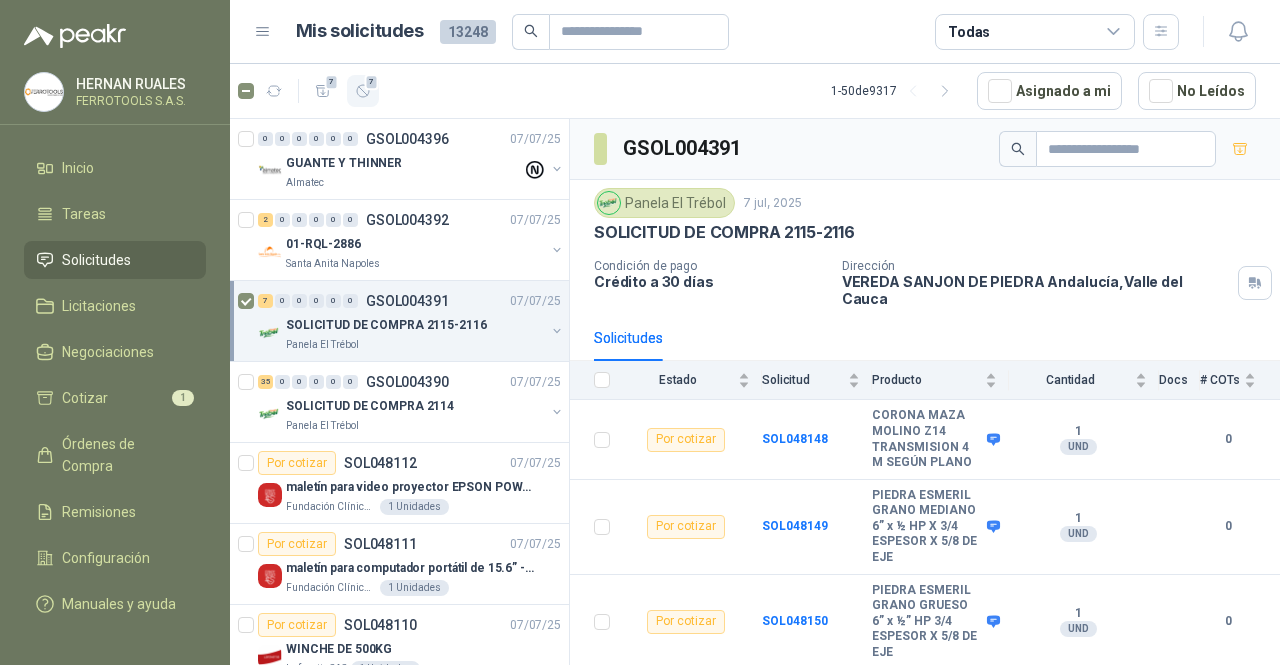 click on "7" at bounding box center [332, 82] 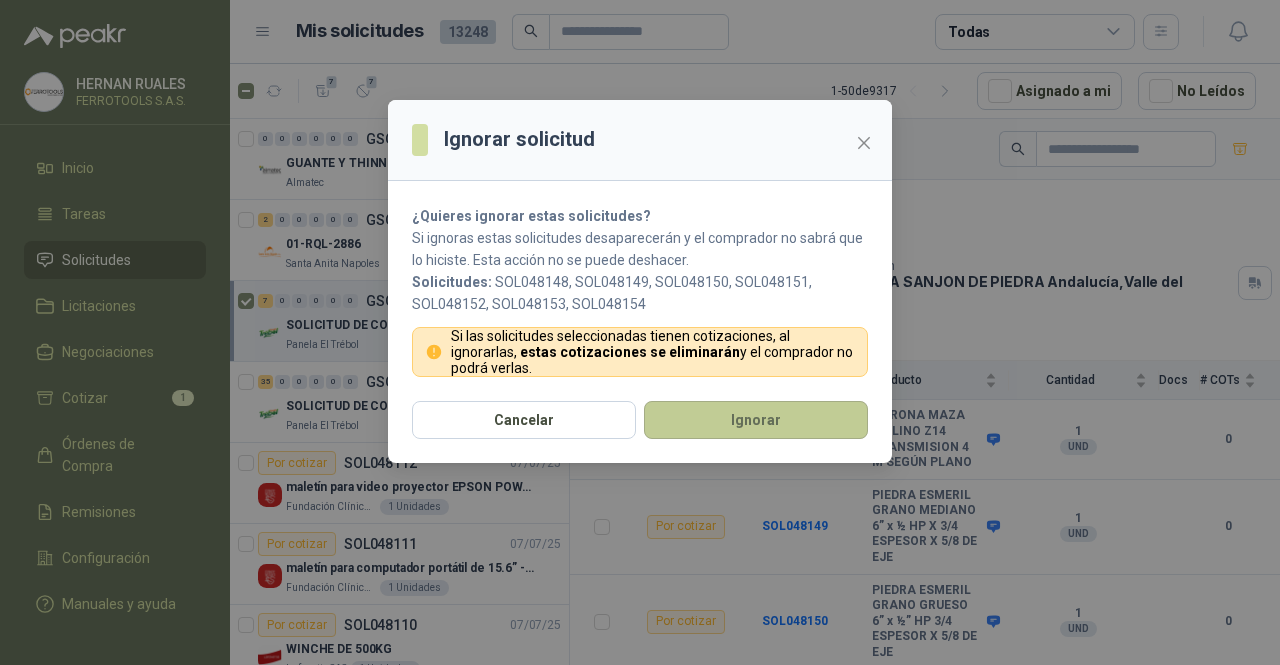 click on "Ignorar" at bounding box center (756, 420) 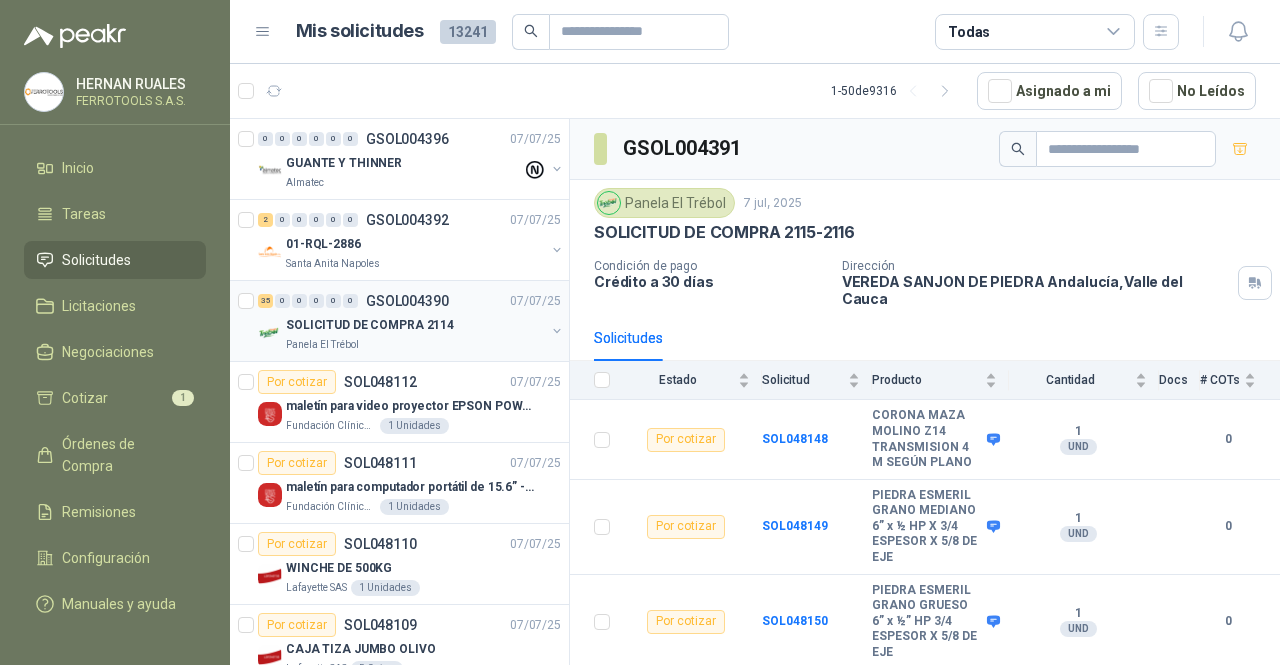 click on "Panela El Trébol" at bounding box center (415, 345) 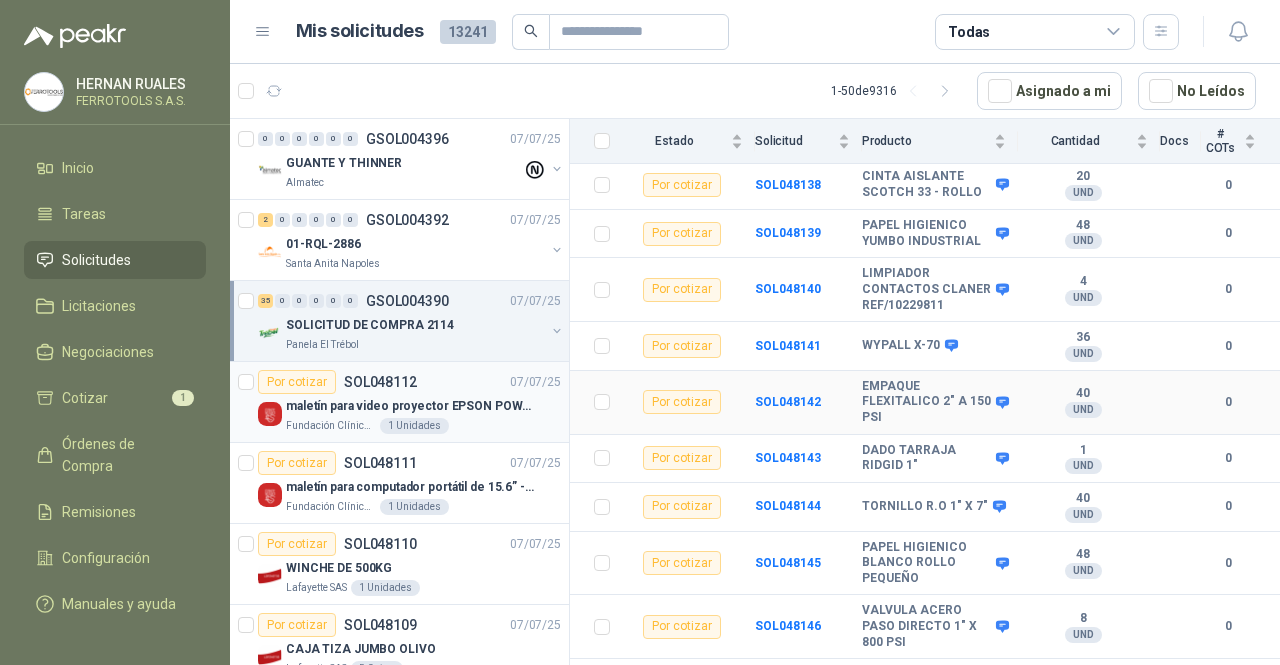 scroll, scrollTop: 1728, scrollLeft: 0, axis: vertical 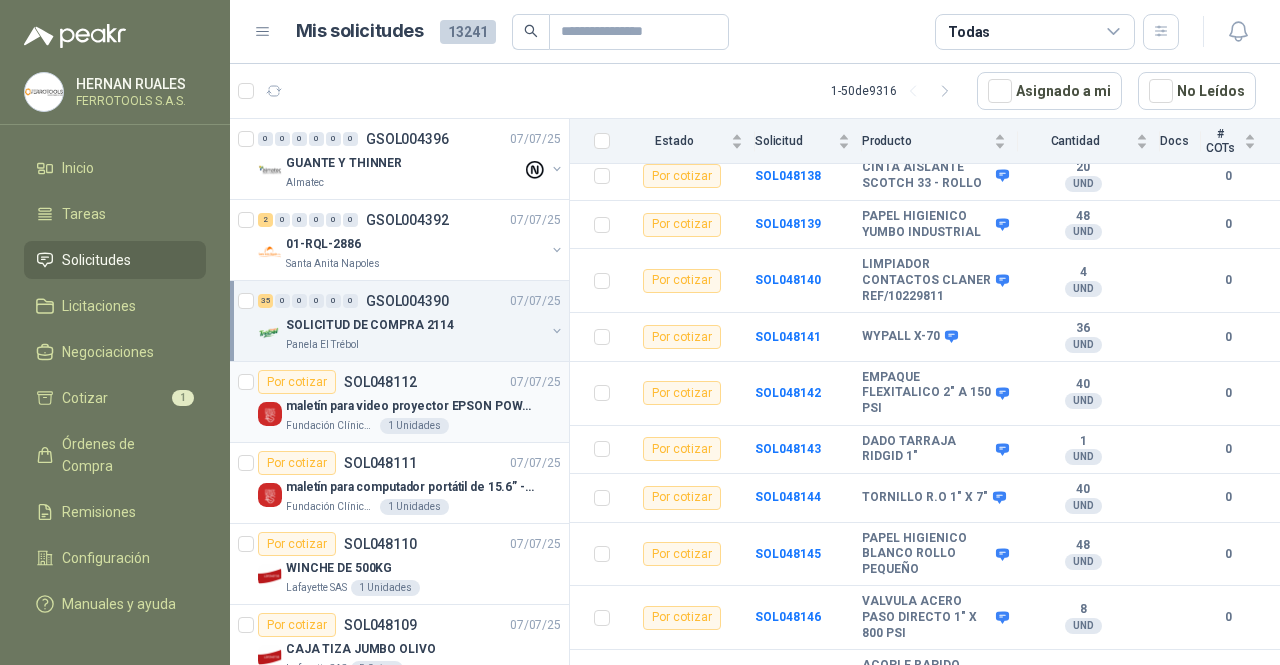 click on "maletín para video proyector  EPSON POWER LITE E20 (30 cm x 24.cm x 9.1 cm ) y peso (2.7 km)" at bounding box center (410, 406) 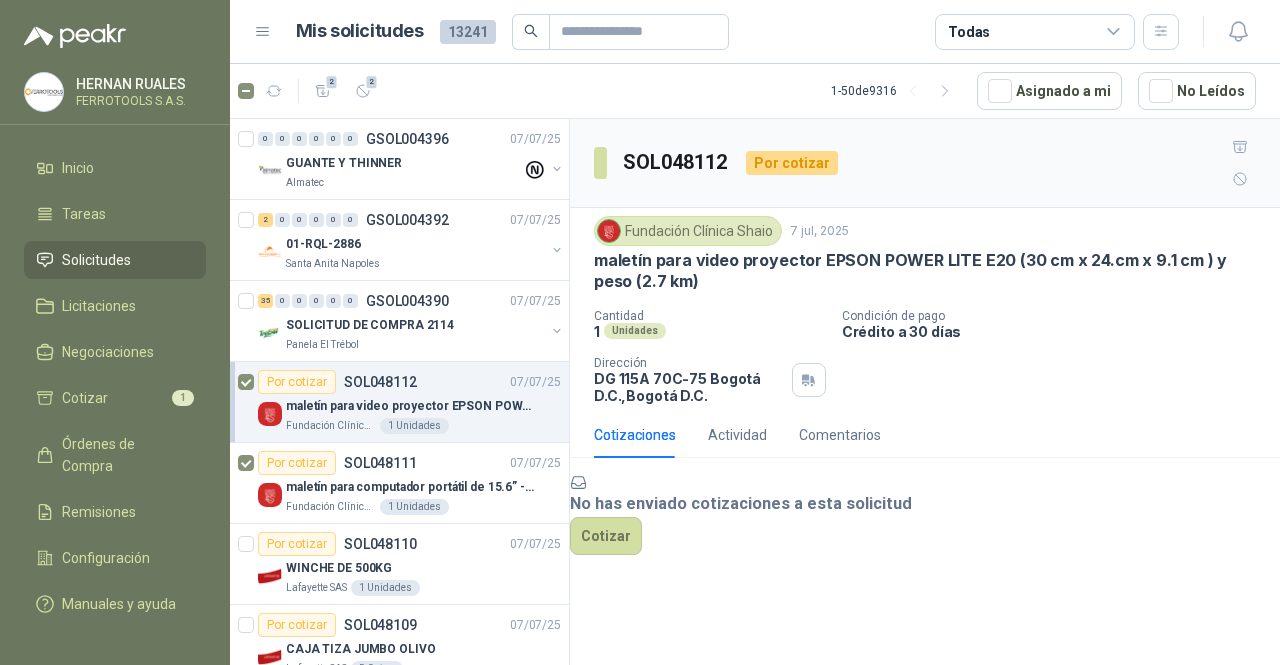 click on "2 2 1 - 50  de  9316 Asignado a mi No Leídos" at bounding box center (755, 91) 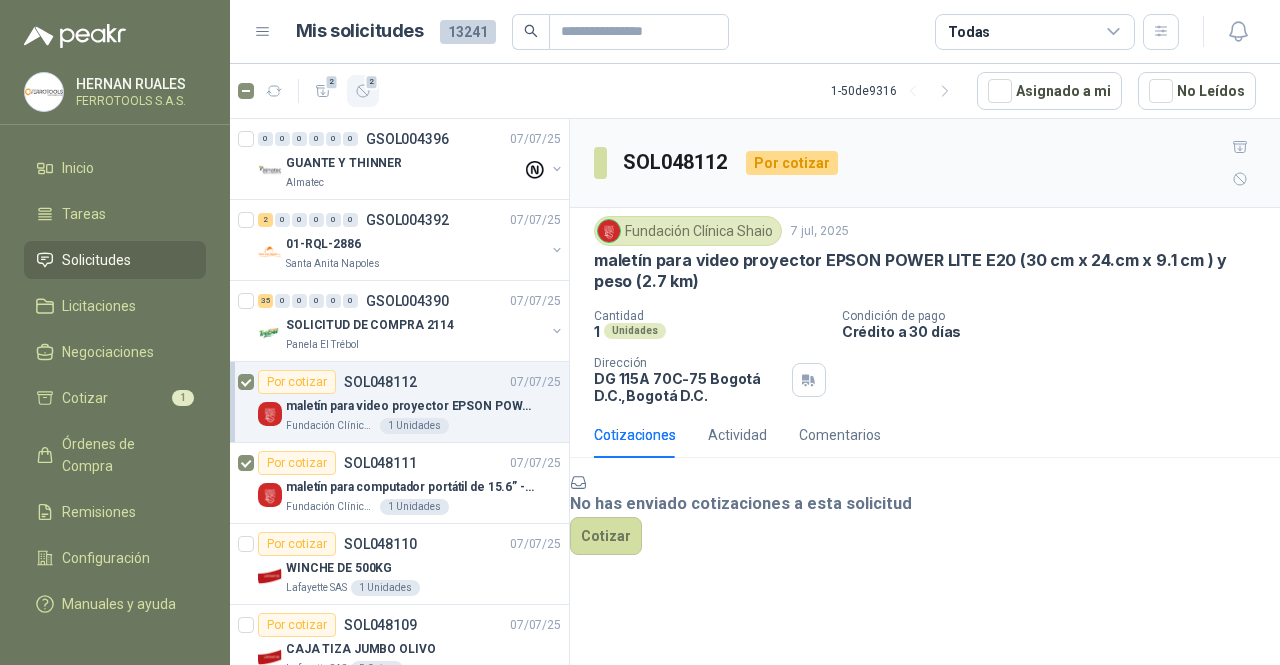 click at bounding box center [363, 91] 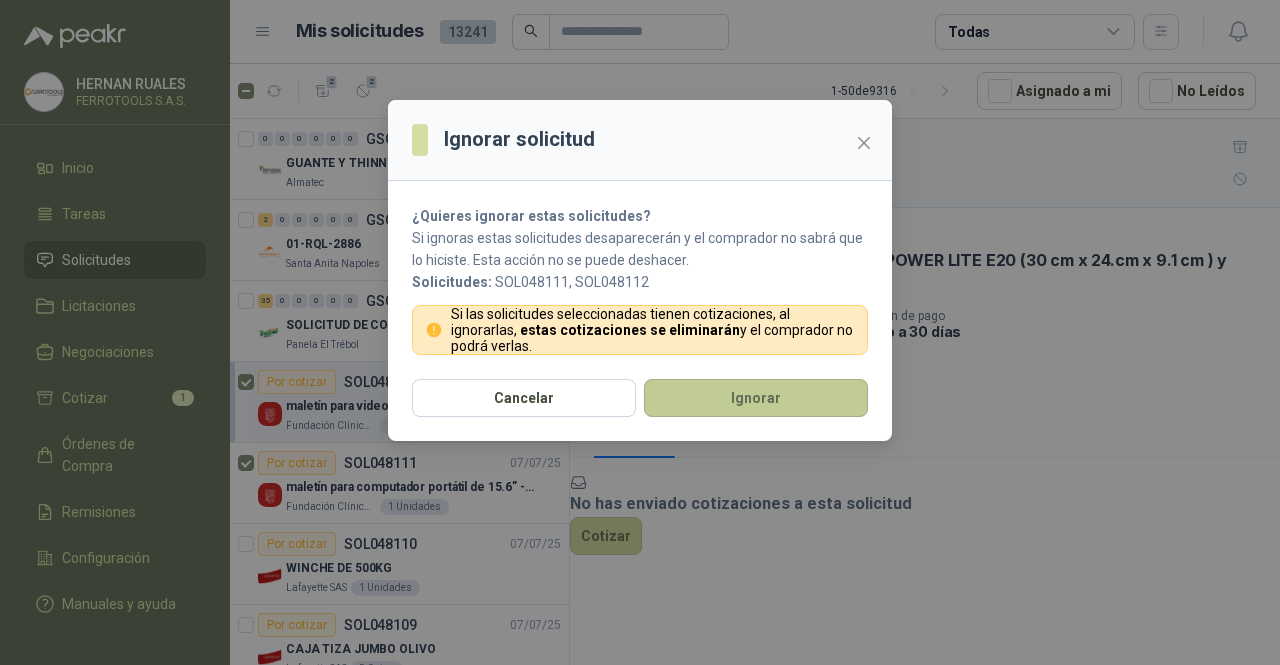 click on "Ignorar" at bounding box center (756, 398) 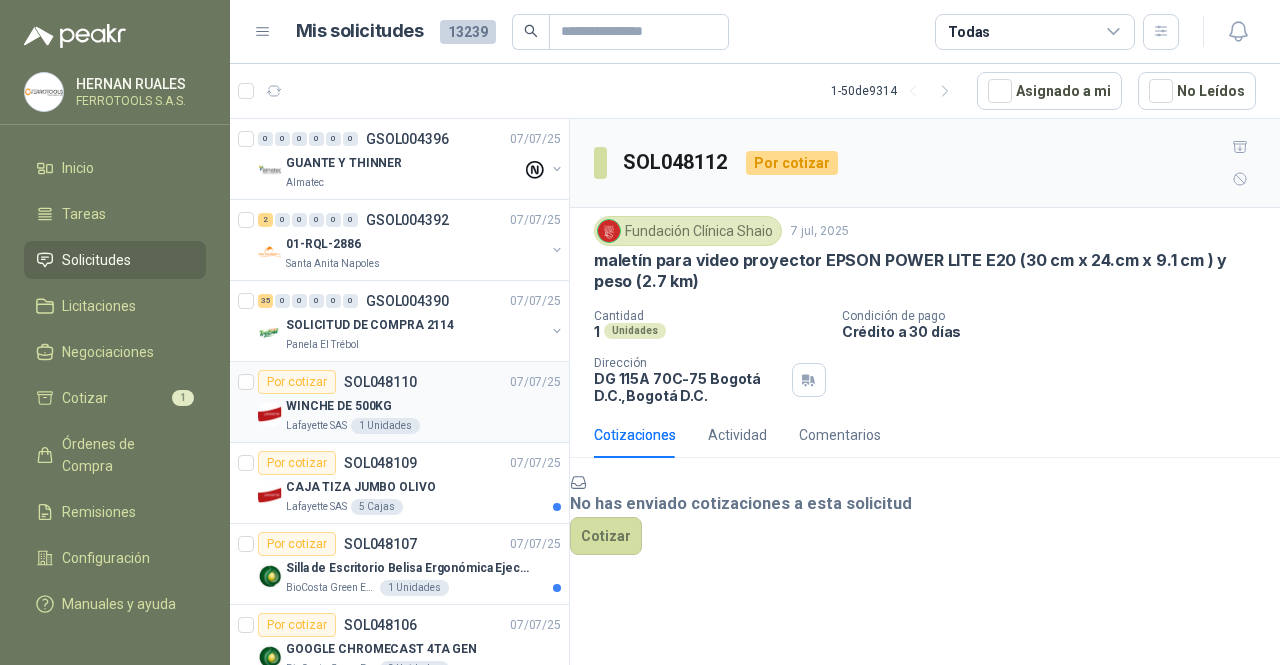 click on "WINCHE DE 500KG" at bounding box center [339, 406] 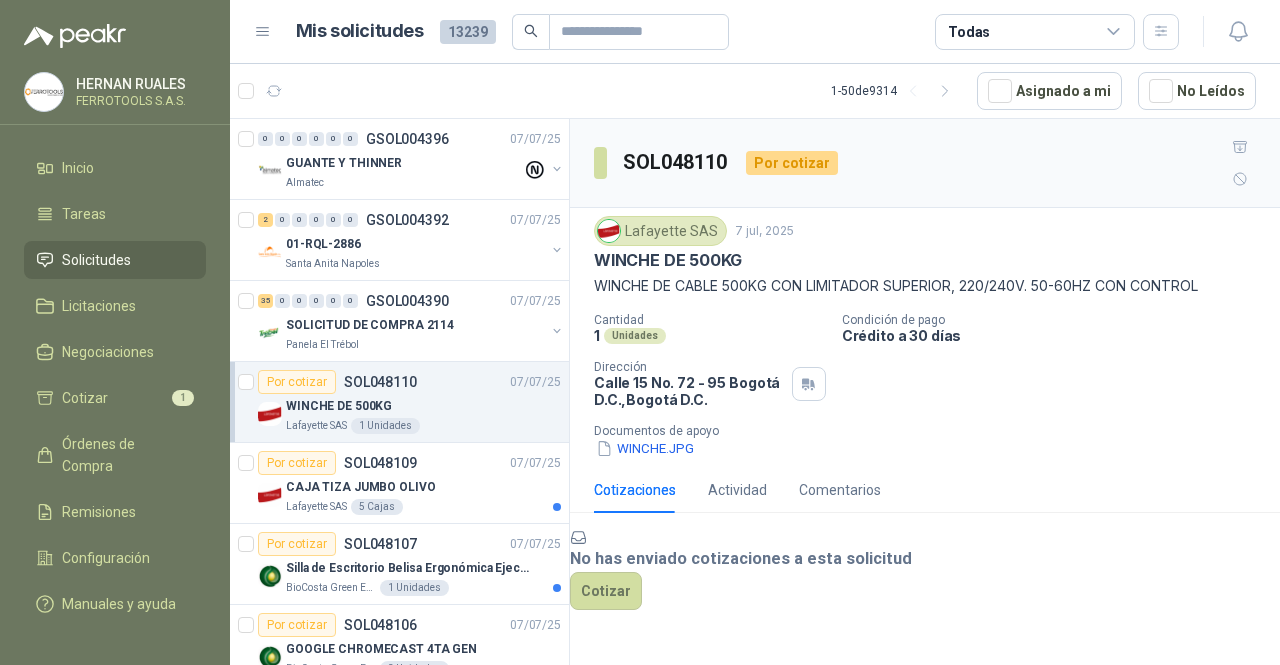scroll, scrollTop: 100, scrollLeft: 0, axis: vertical 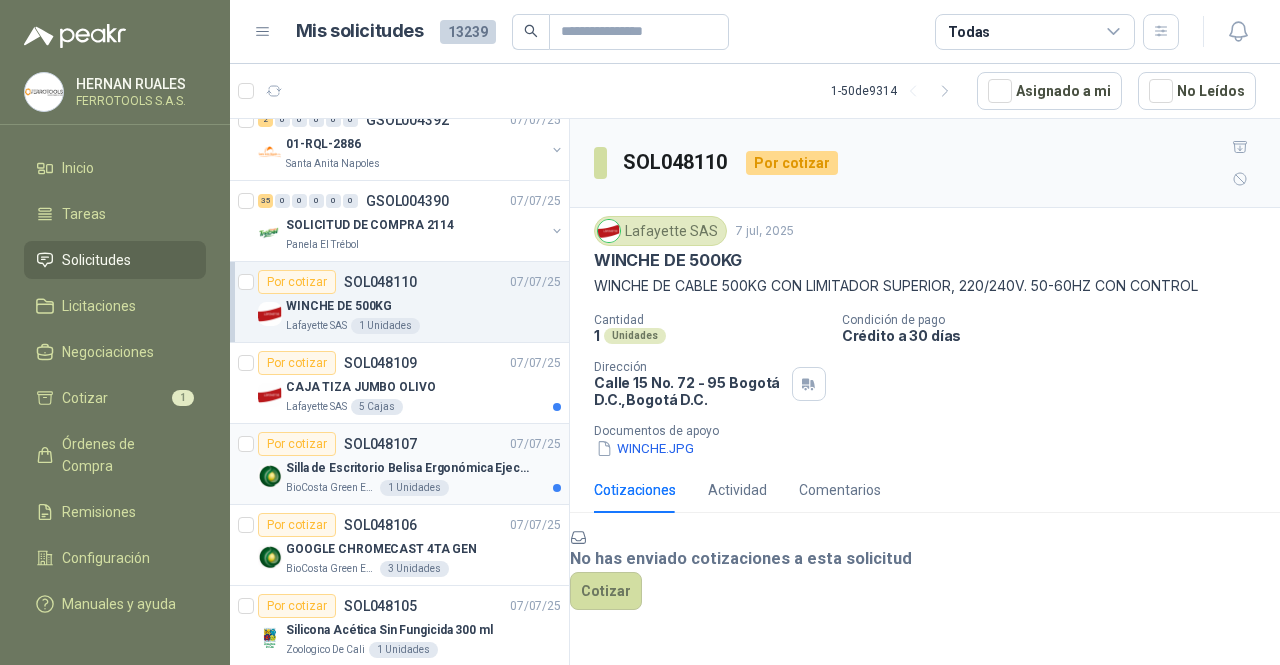 click on "Silla de Escritorio Belisa Ergonómica Ejecutiva Giratoria Negra con Base Cromada" at bounding box center [410, 468] 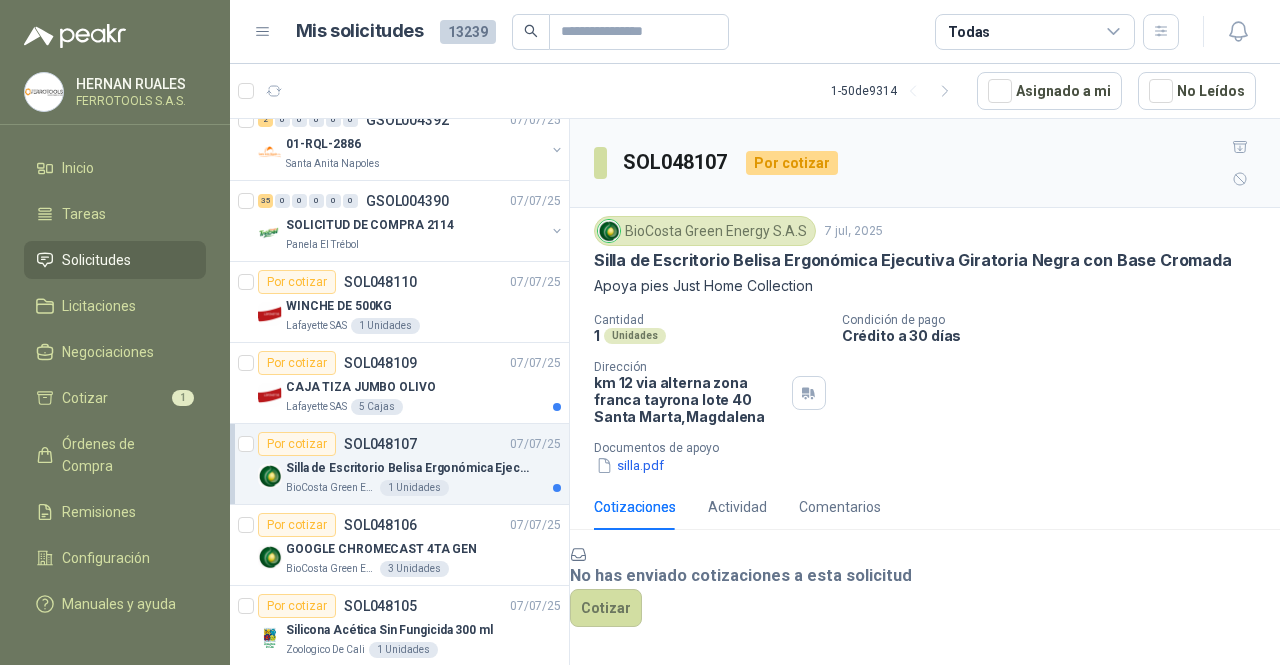 click at bounding box center (246, 464) 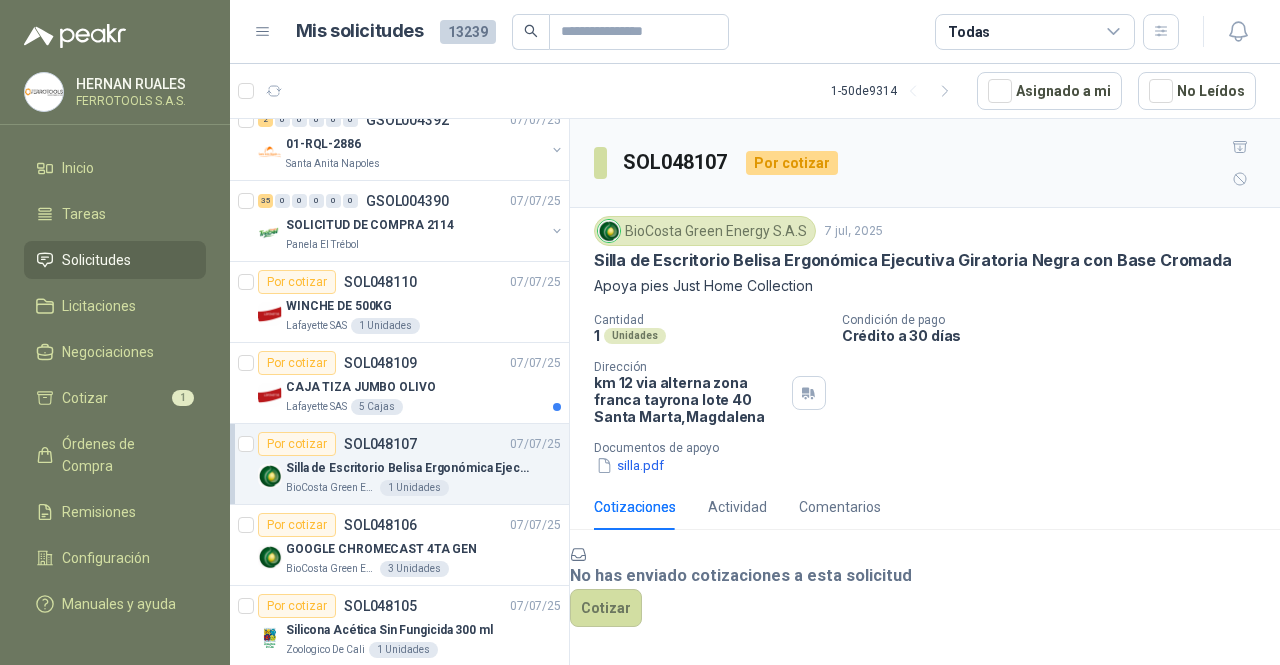 scroll, scrollTop: 7, scrollLeft: 0, axis: vertical 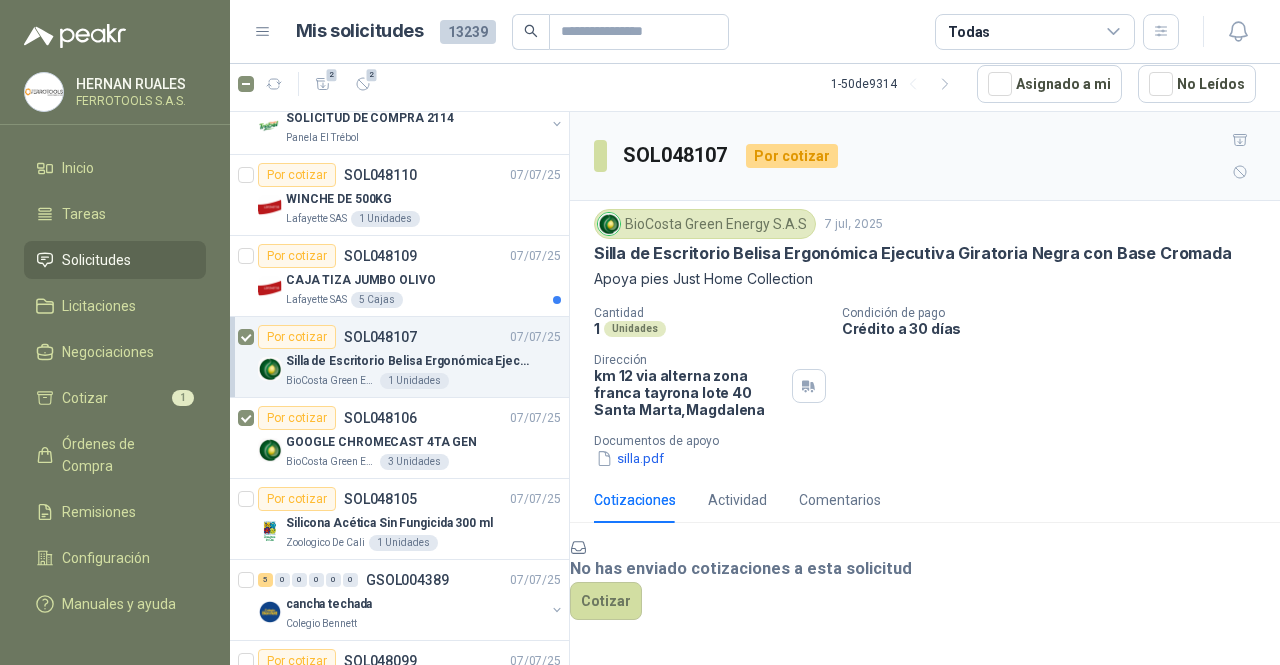 click on "2 2 1 - 50  de  9314 Asignado a mi No Leídos" at bounding box center (755, 84) 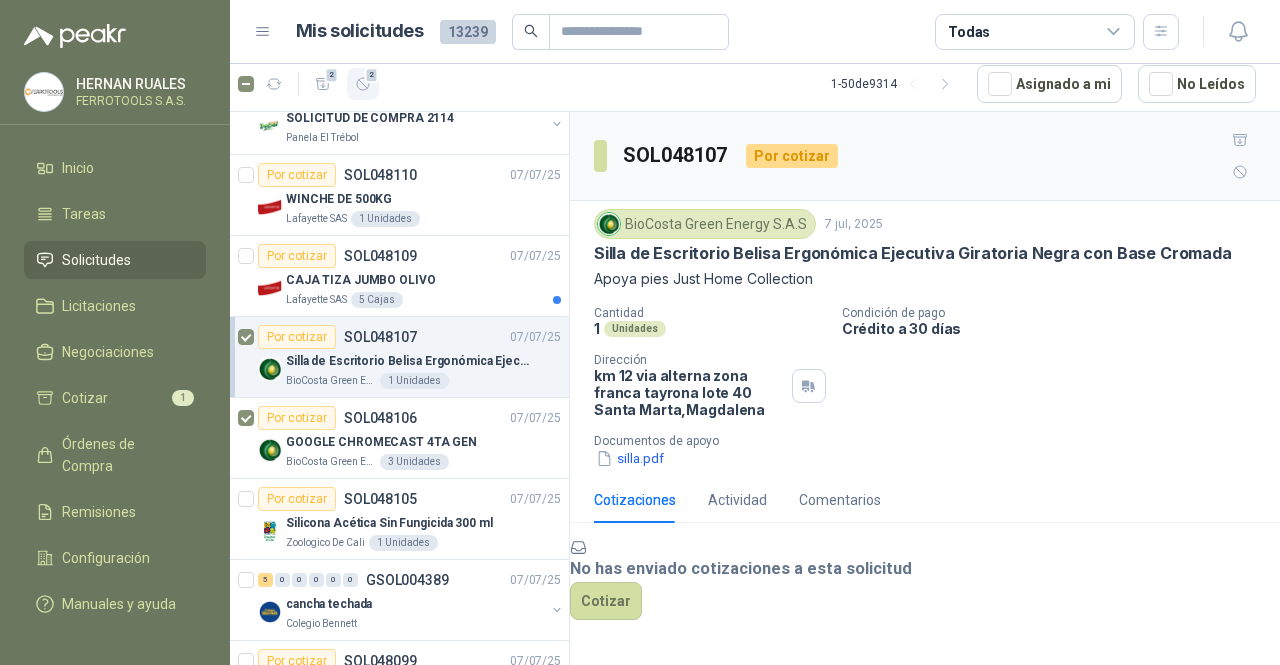 click at bounding box center (363, 84) 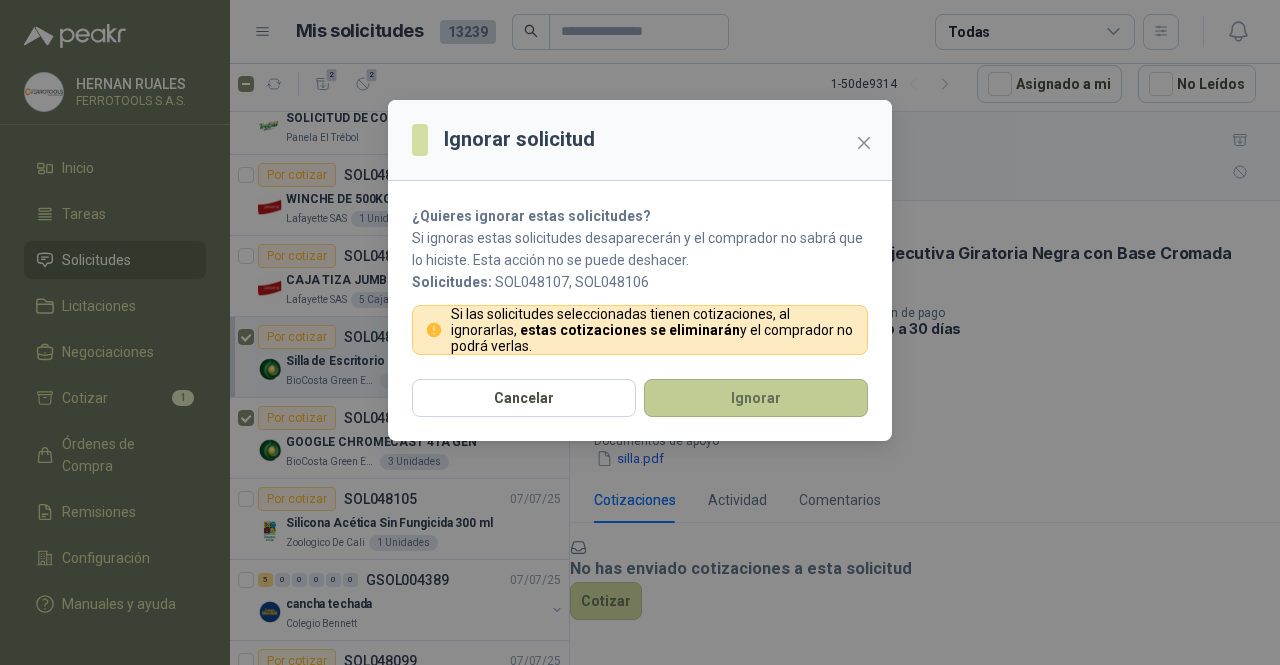 click on "Ignorar" at bounding box center (756, 398) 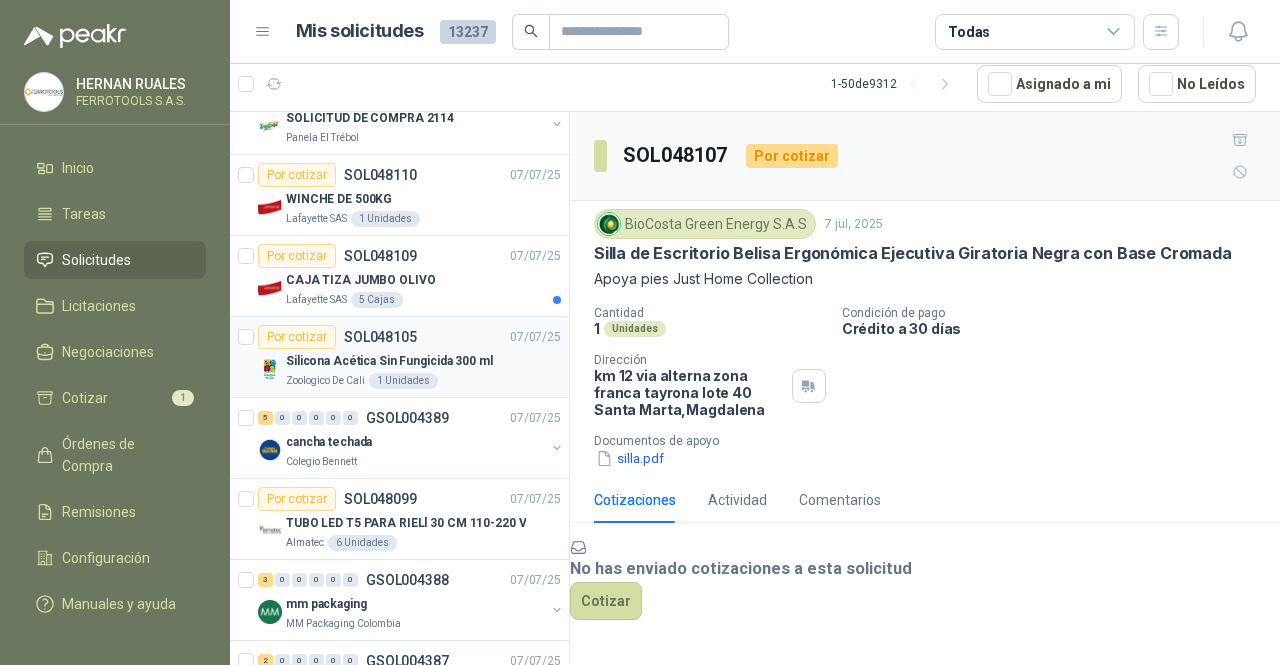 click on "Silicona Acética Sin Fungicida 300 ml" at bounding box center [389, 361] 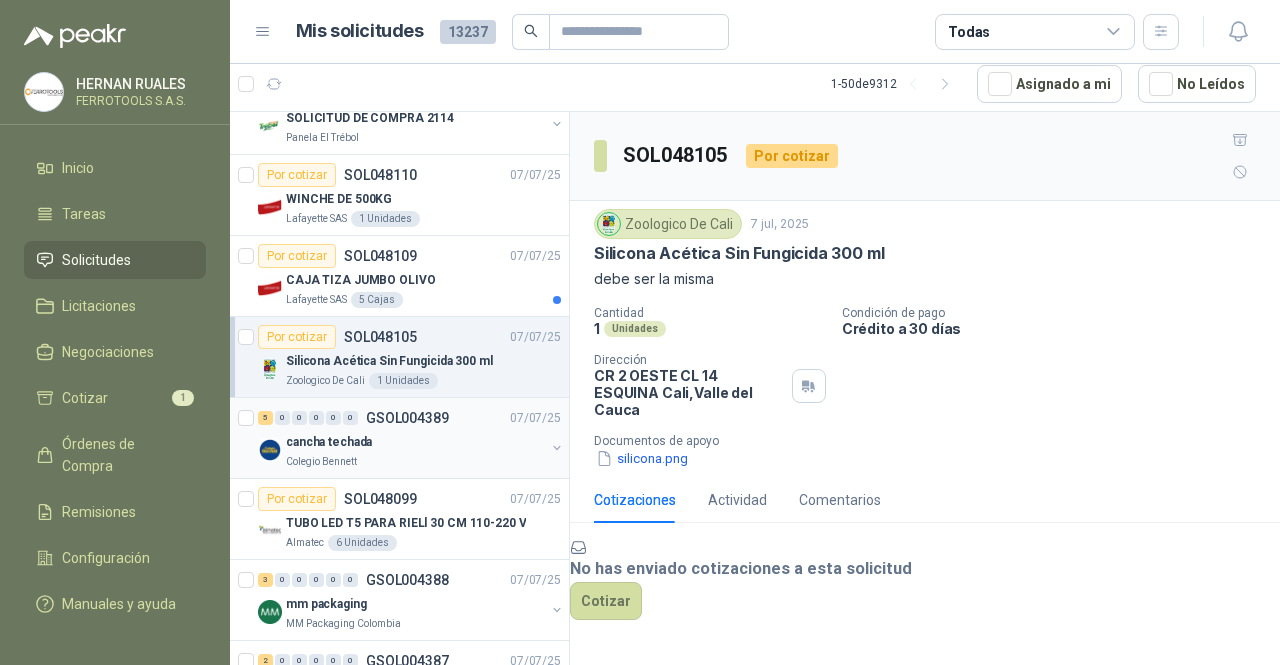 click on "Colegio Bennett" at bounding box center [415, 462] 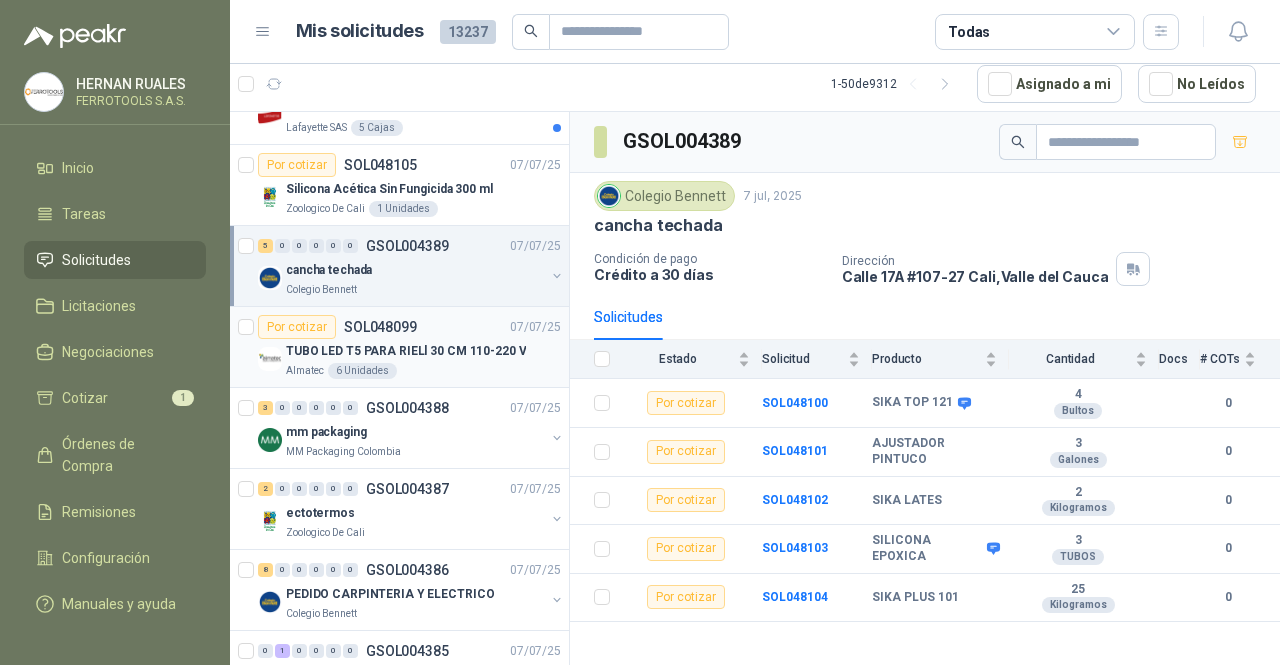 scroll, scrollTop: 400, scrollLeft: 0, axis: vertical 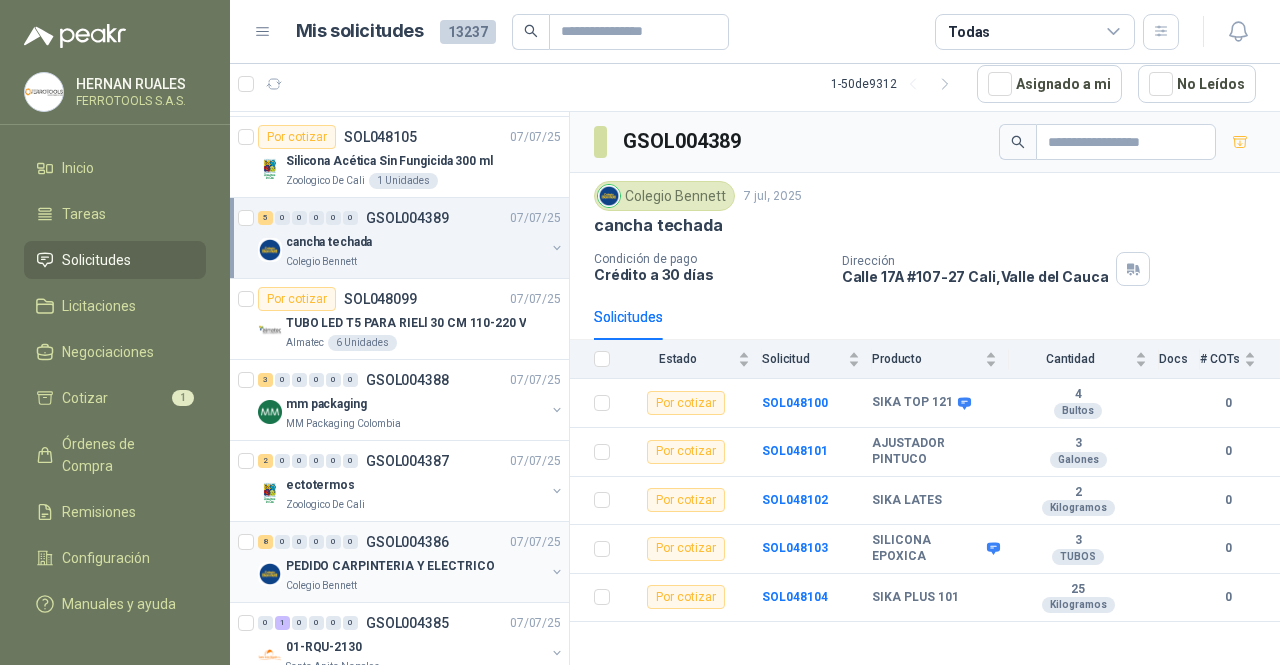 click on "PEDIDO CARPINTERIA Y ELECTRICO" at bounding box center (390, 566) 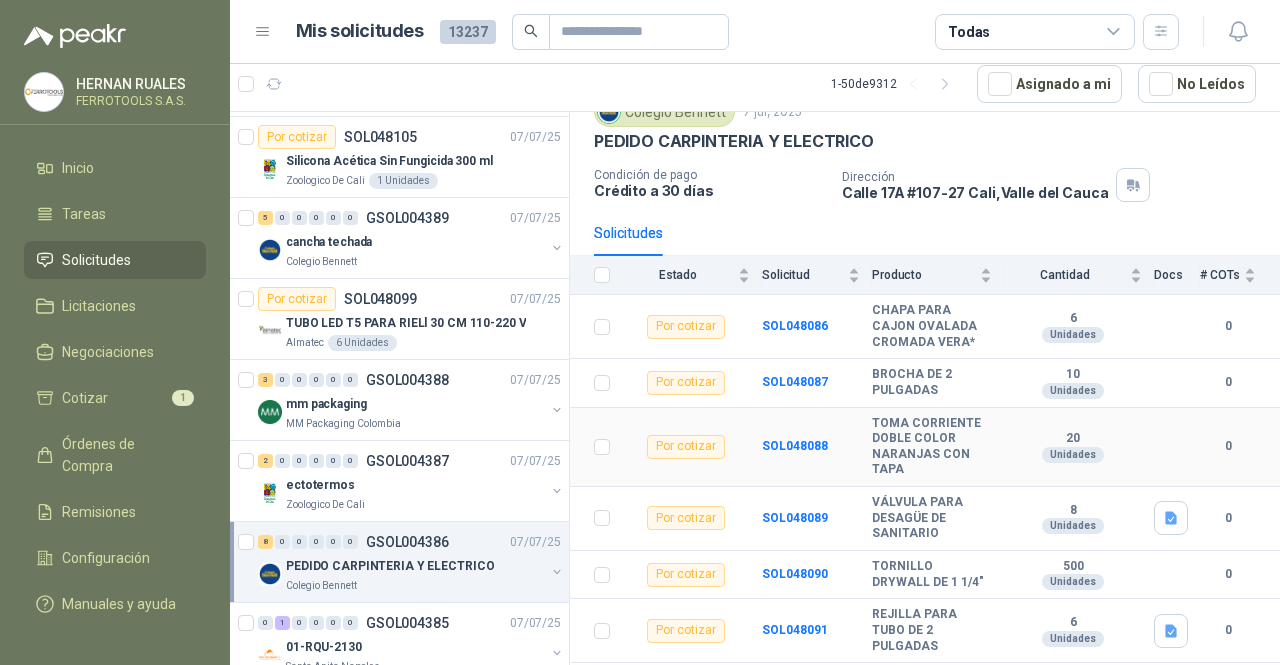 scroll, scrollTop: 200, scrollLeft: 0, axis: vertical 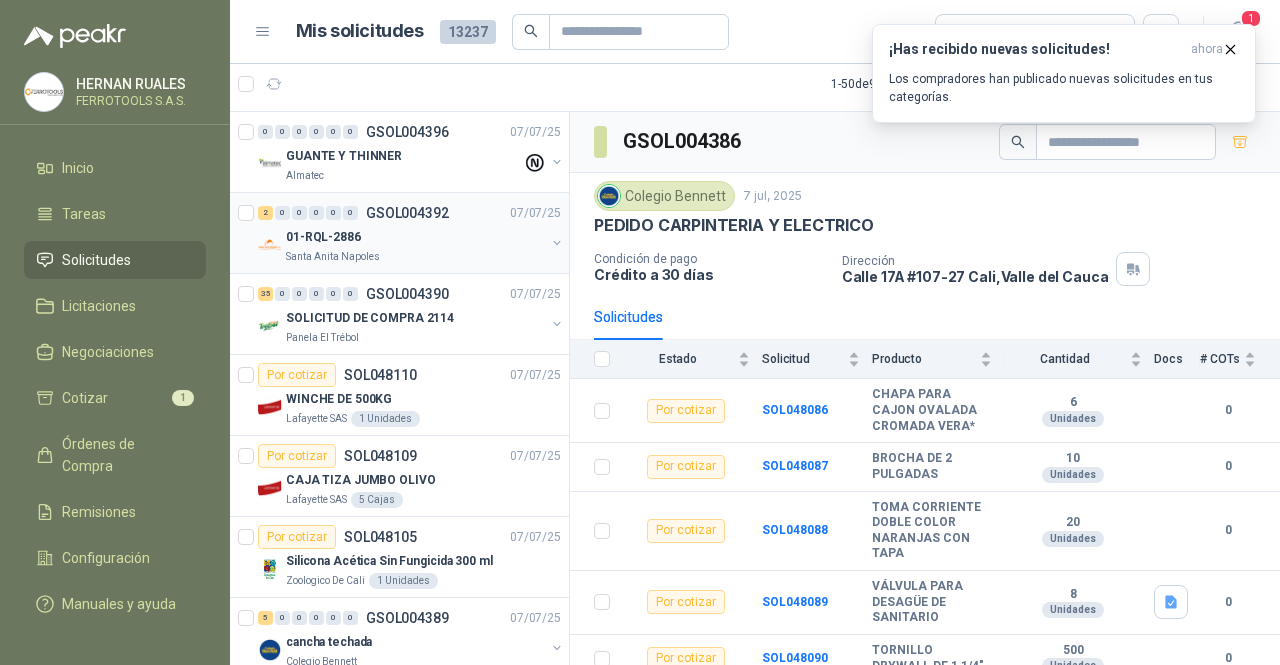 click on "01-RQL-2886" at bounding box center (415, 237) 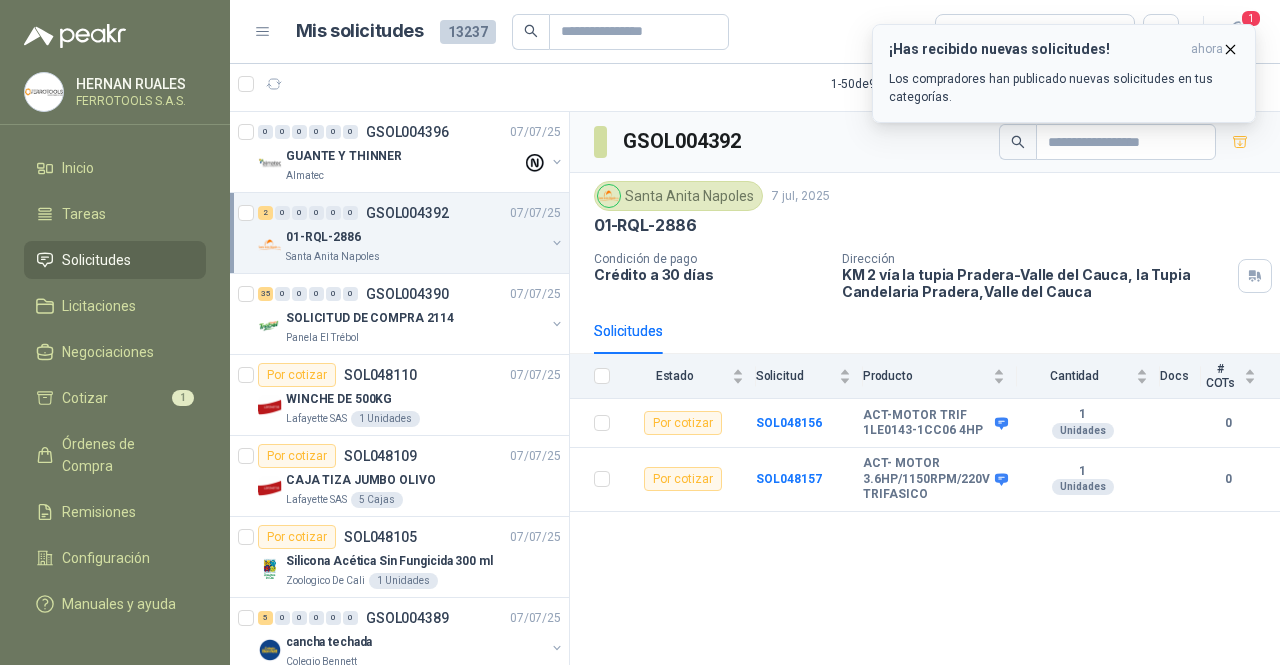 click at bounding box center [1230, 49] 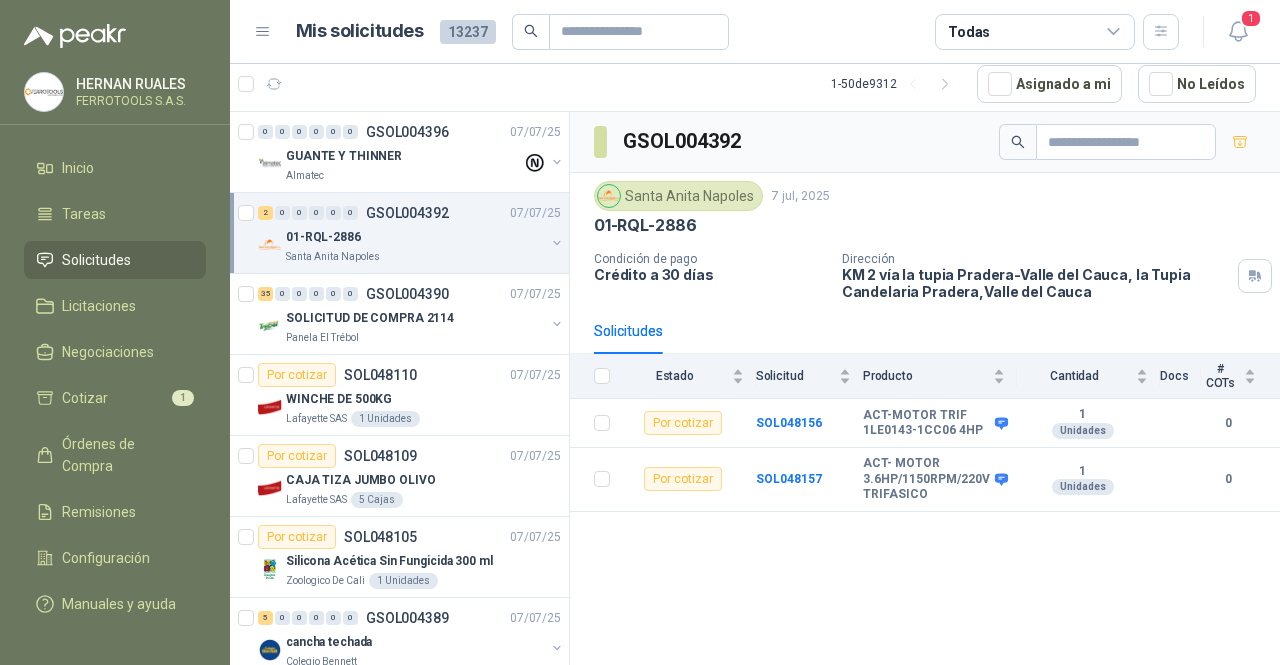 click at bounding box center [1238, 31] 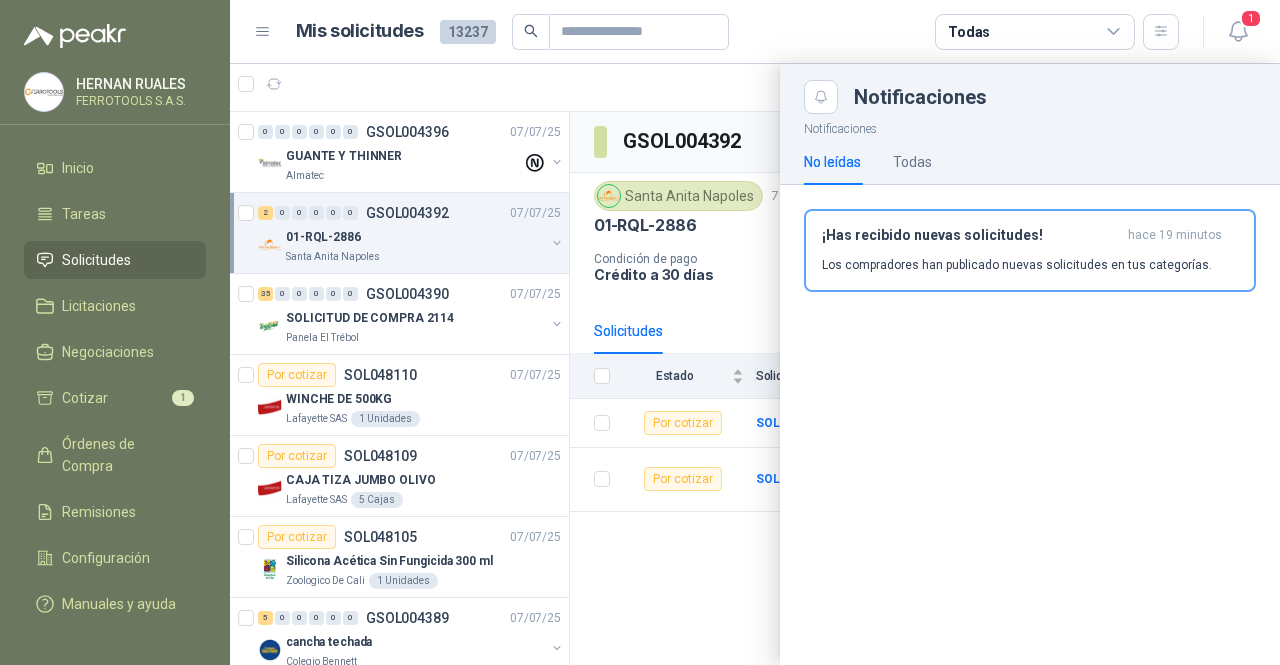 click at bounding box center [755, 364] 